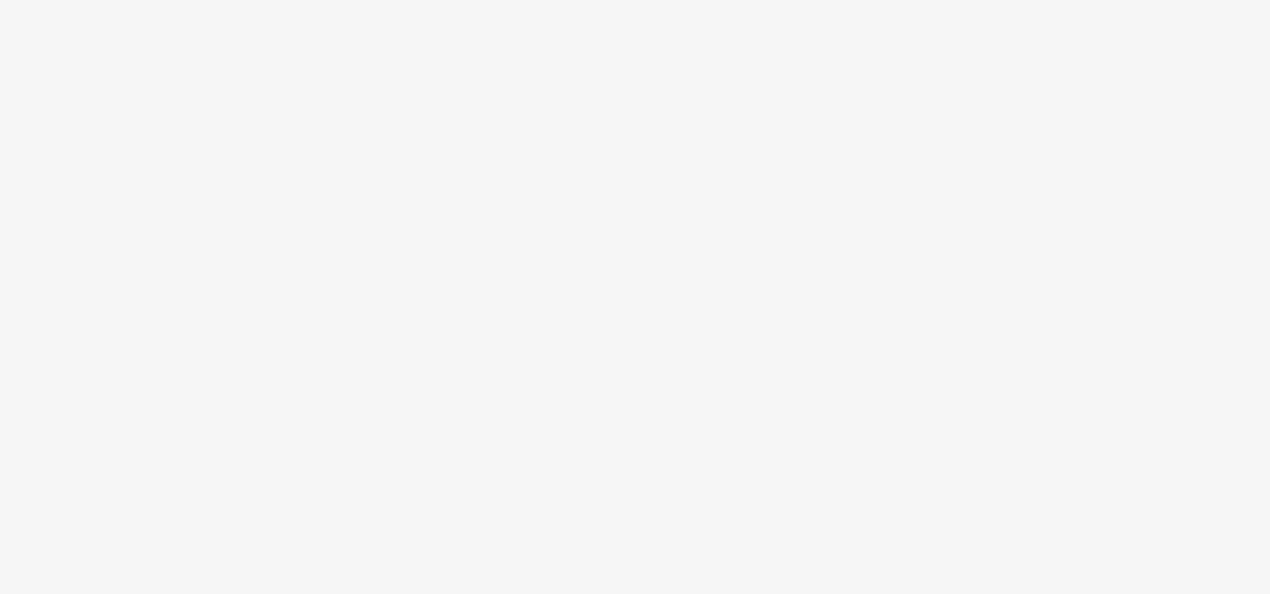 scroll, scrollTop: 0, scrollLeft: 0, axis: both 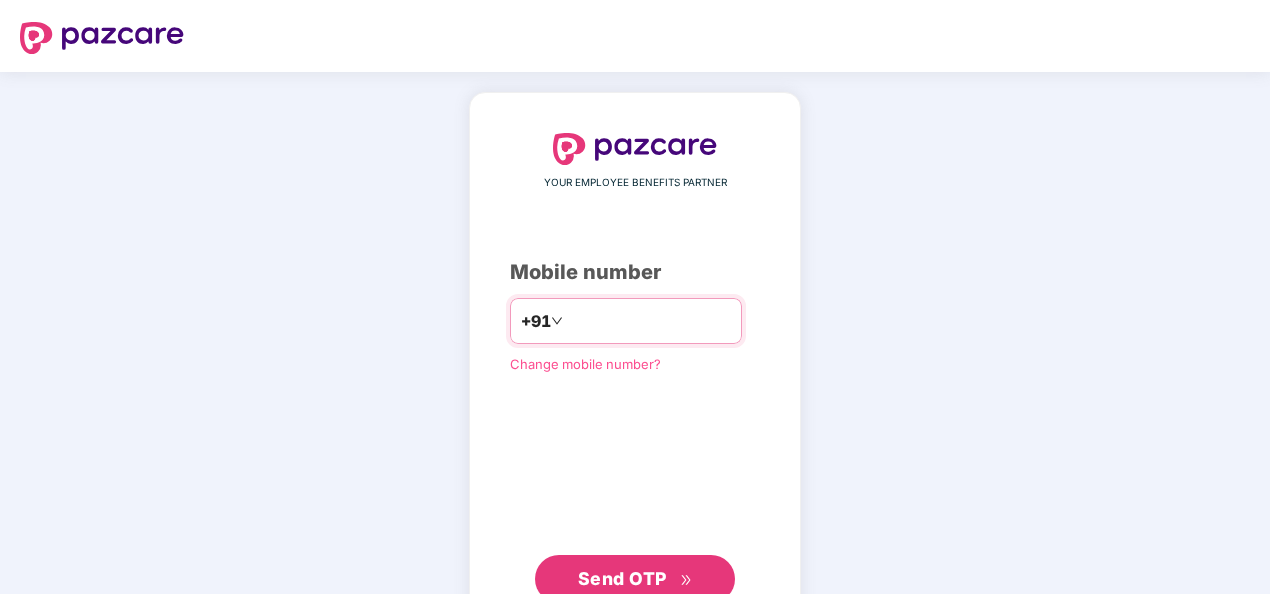 click at bounding box center [649, 321] 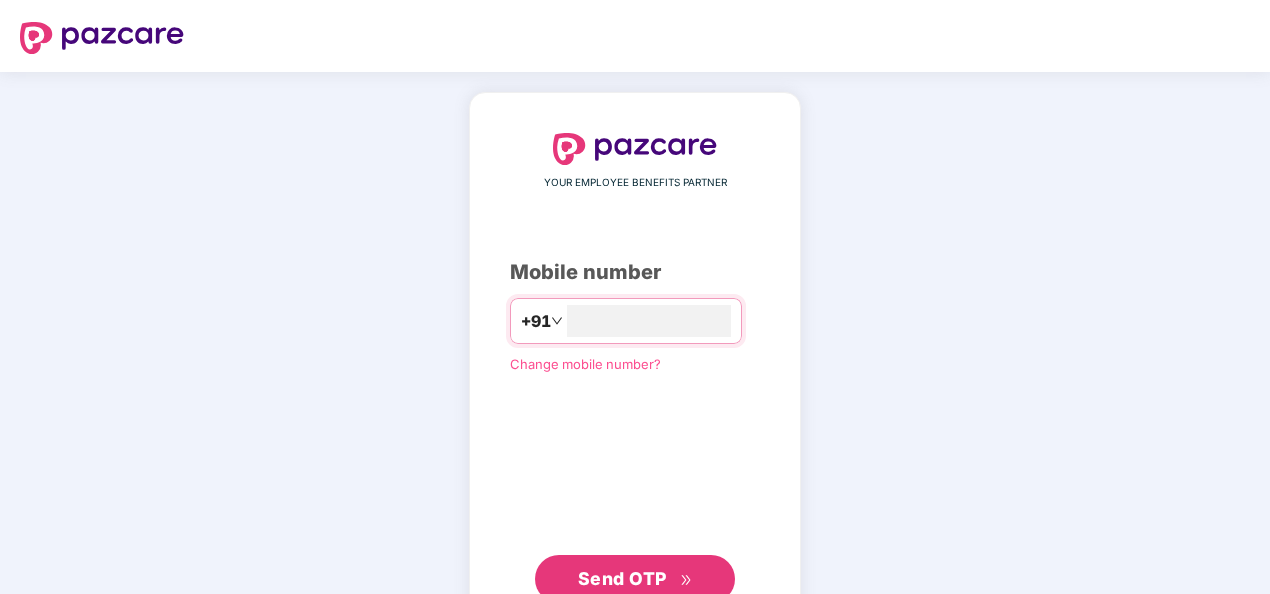 type on "**********" 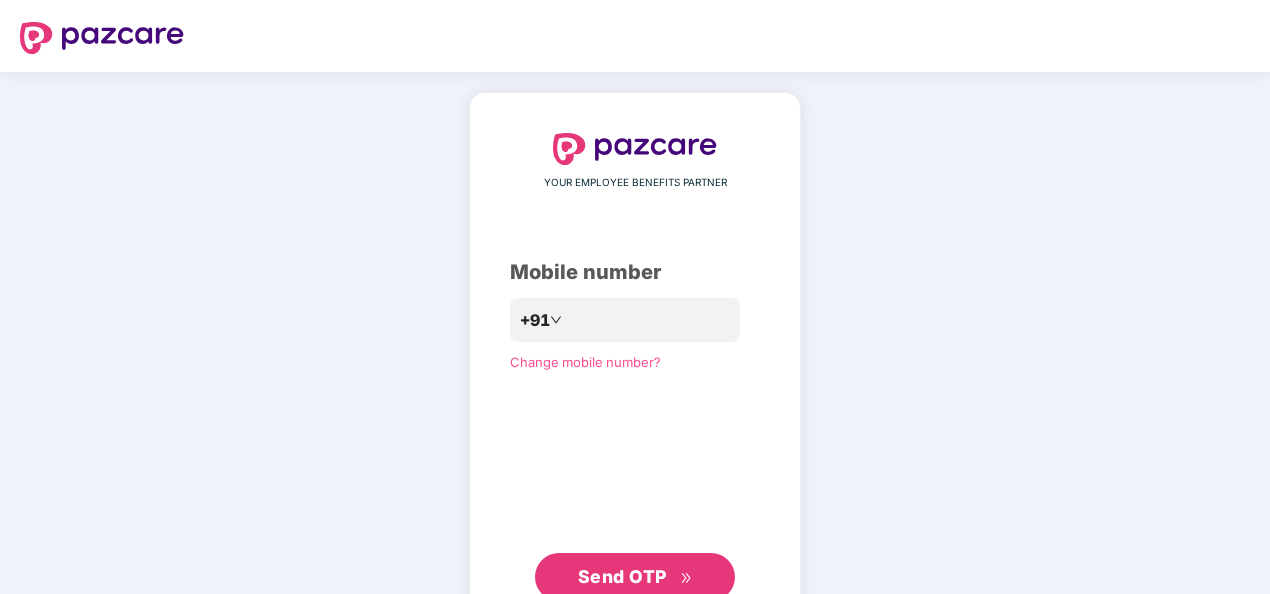 click on "Send OTP" at bounding box center [622, 576] 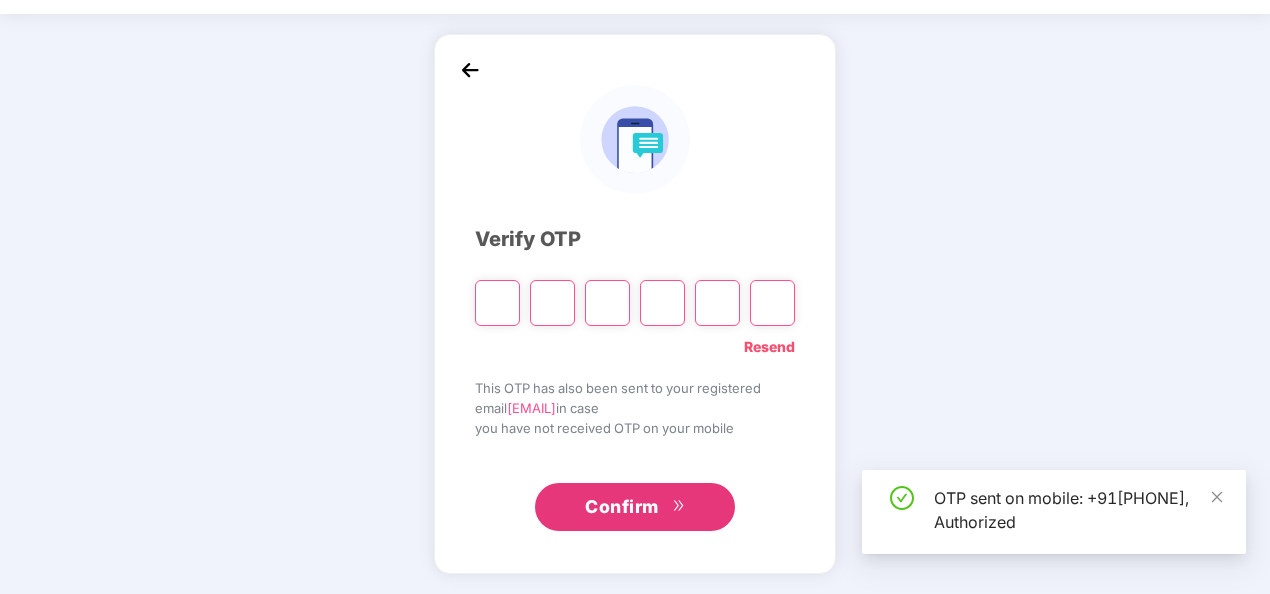 scroll, scrollTop: 58, scrollLeft: 0, axis: vertical 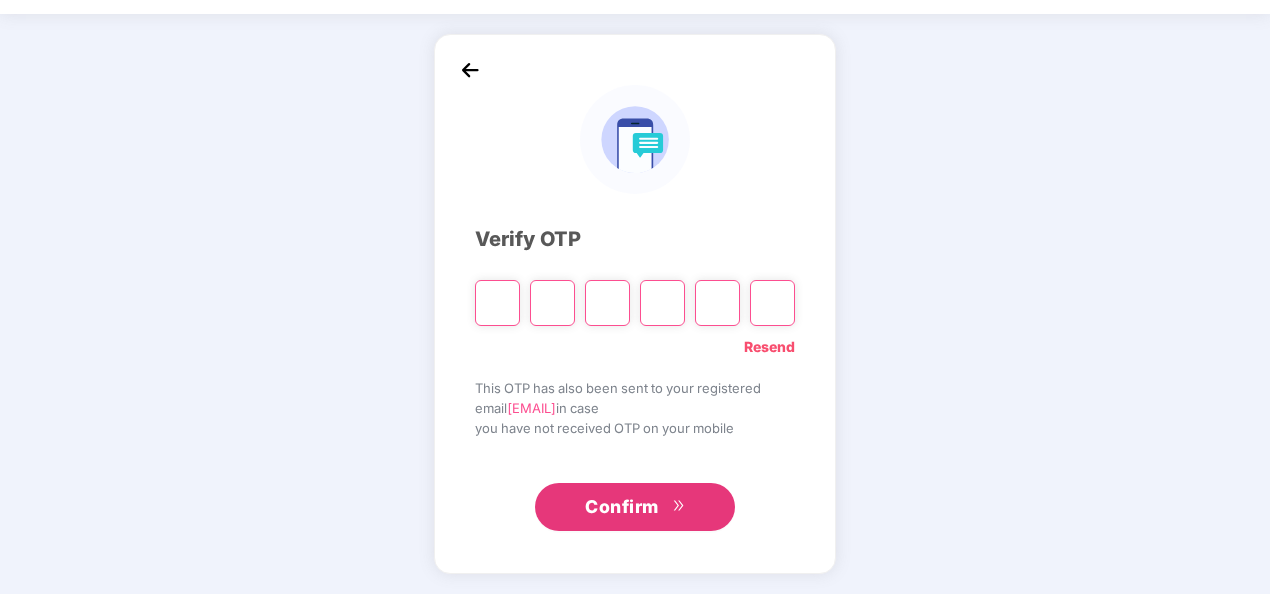 type on "*" 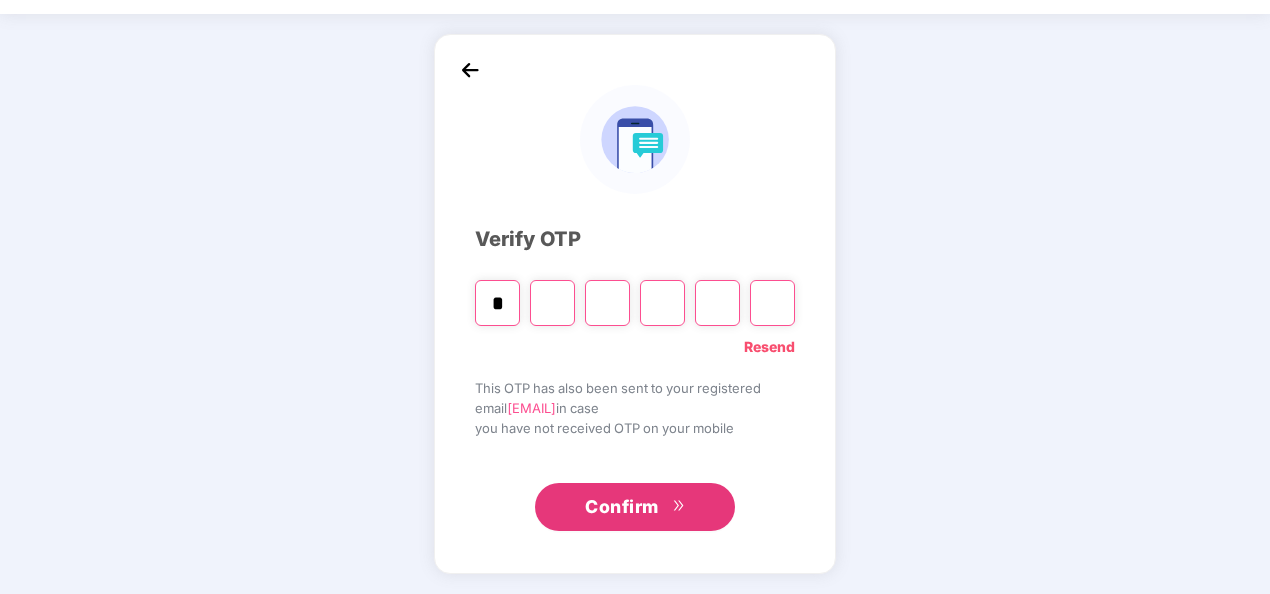 type on "*" 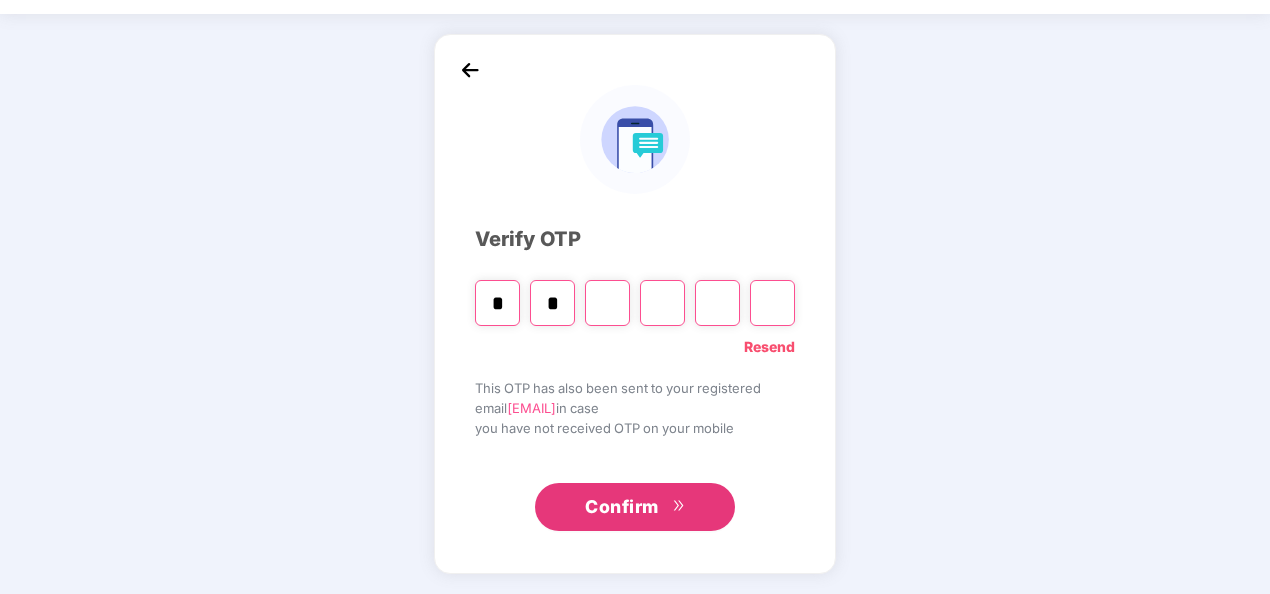 type on "*" 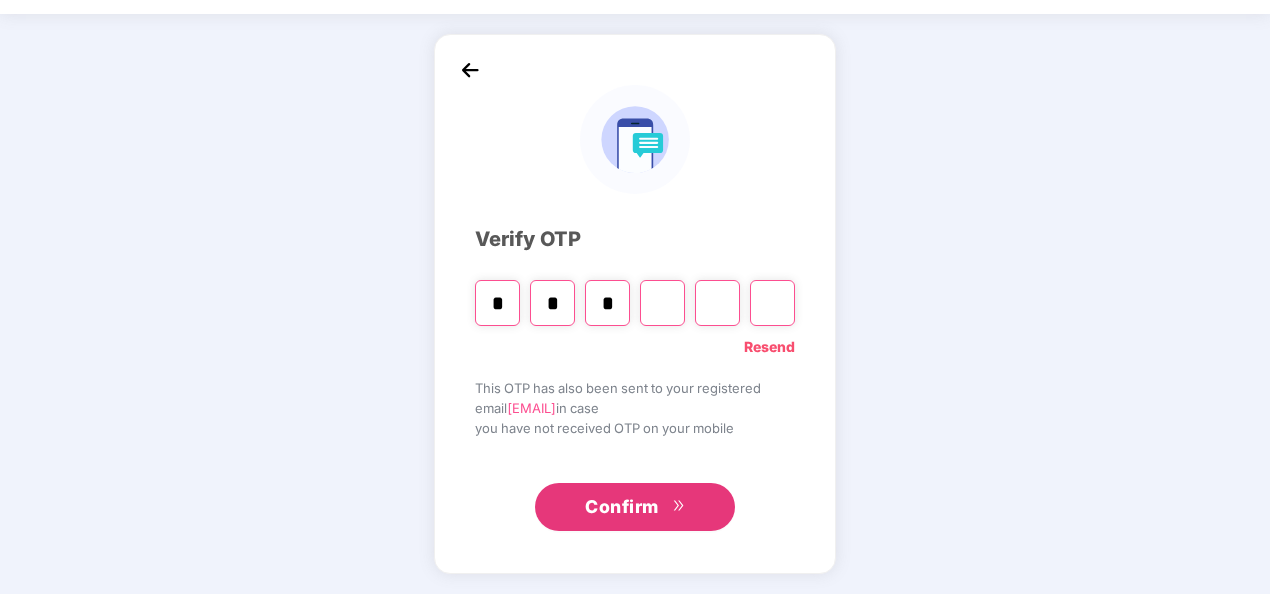 type on "*" 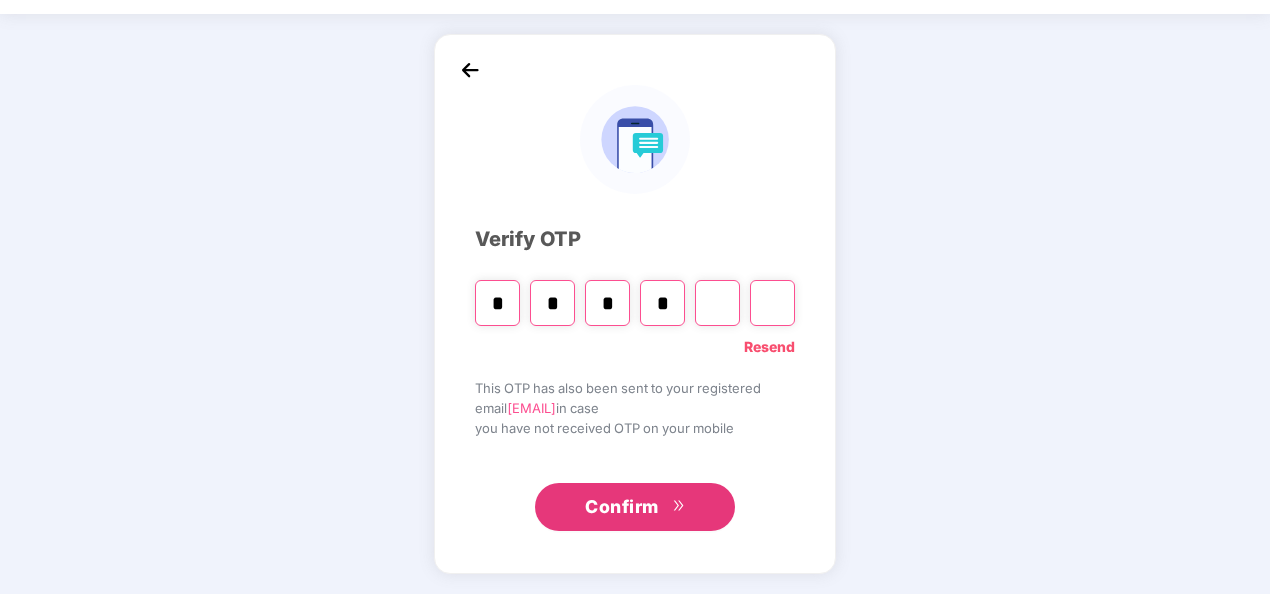 type on "*" 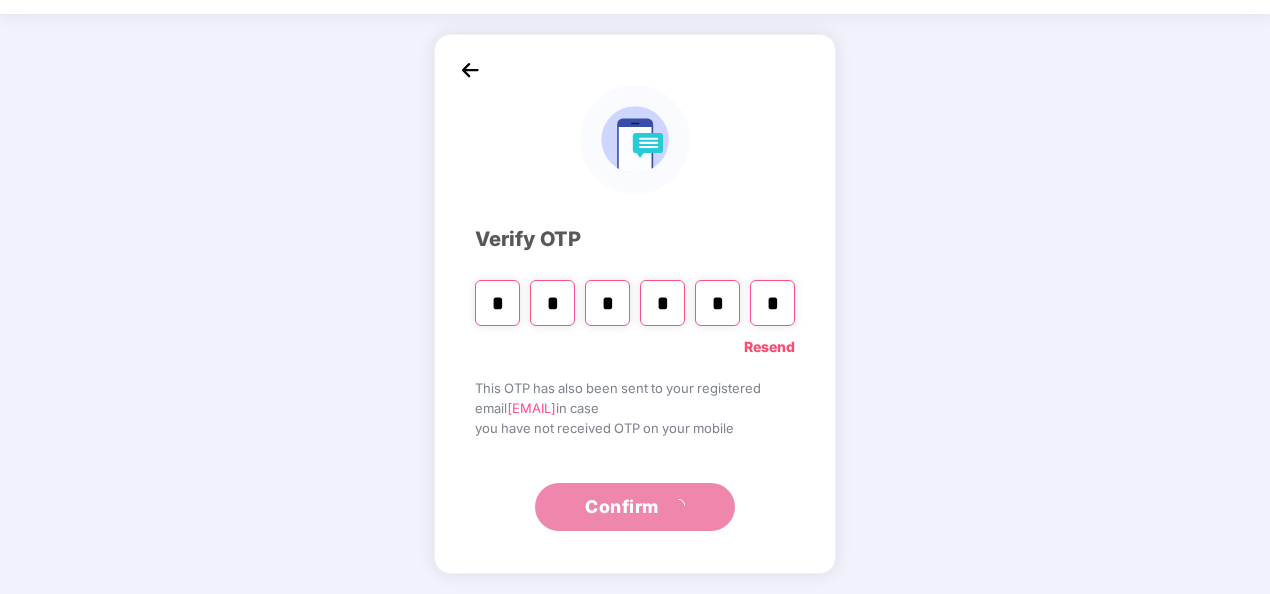 type on "*" 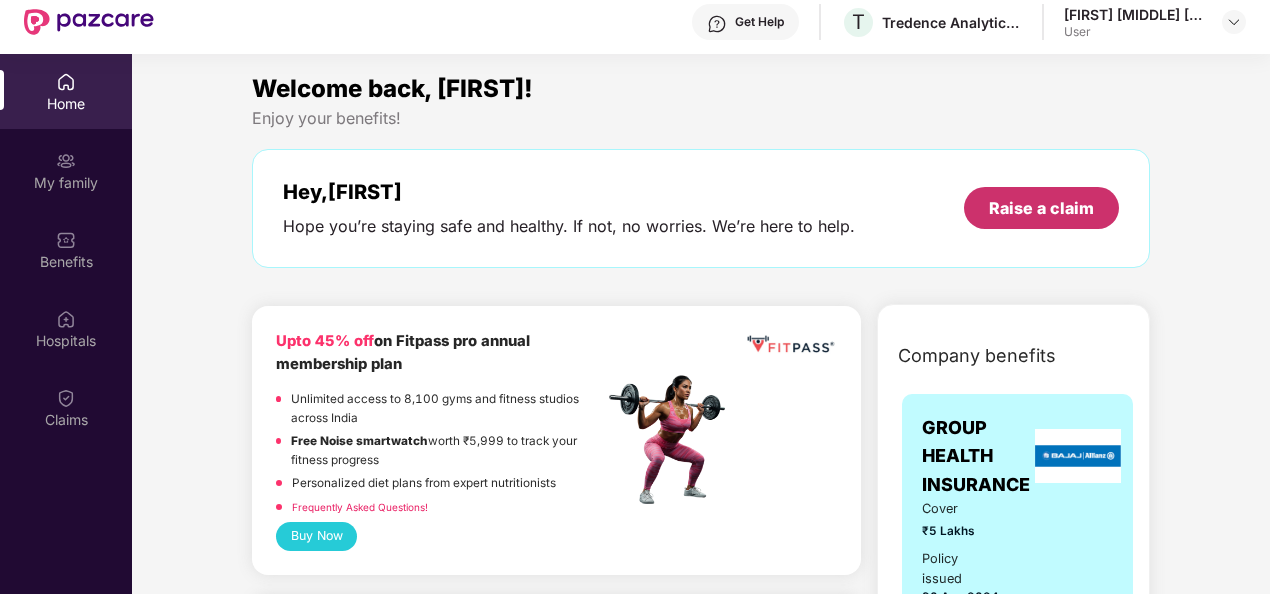 click on "Raise a claim" at bounding box center [1041, 208] 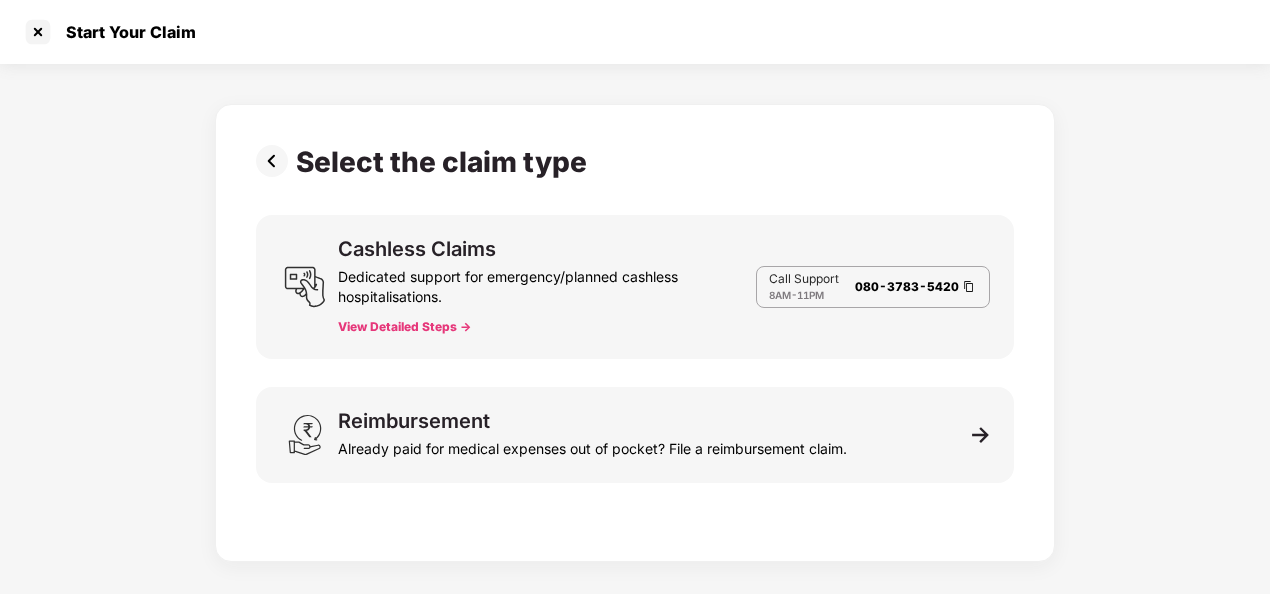 scroll, scrollTop: 48, scrollLeft: 0, axis: vertical 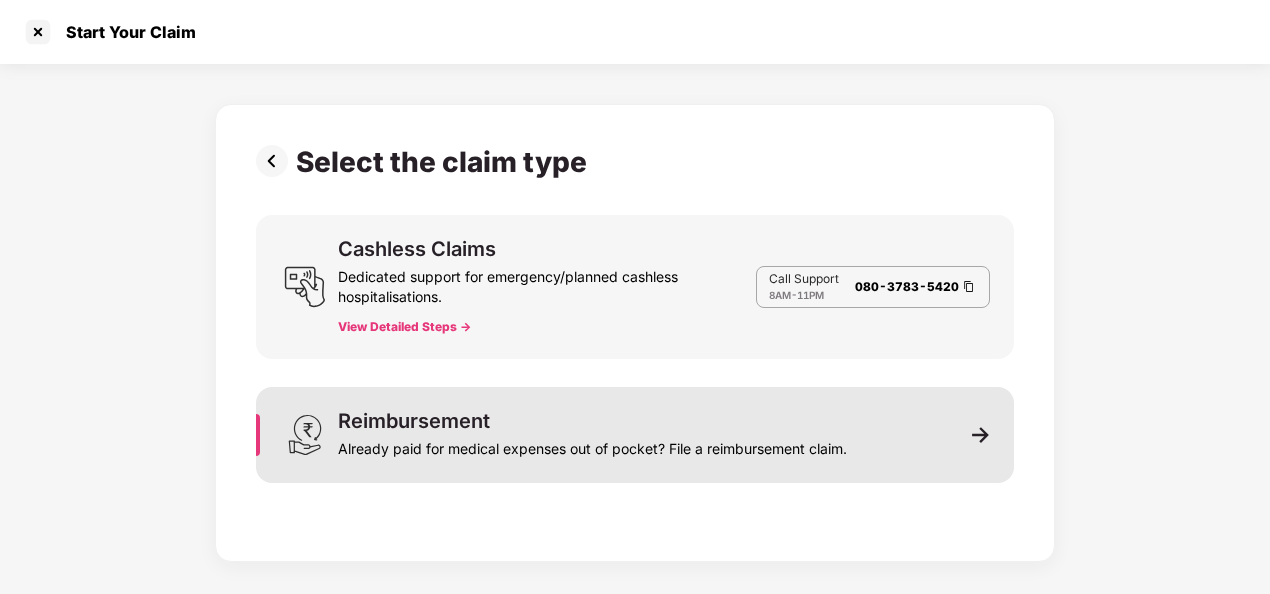 click on "Reimbursement Already paid for medical expenses out of pocket? File a reimbursement claim." at bounding box center (635, 435) 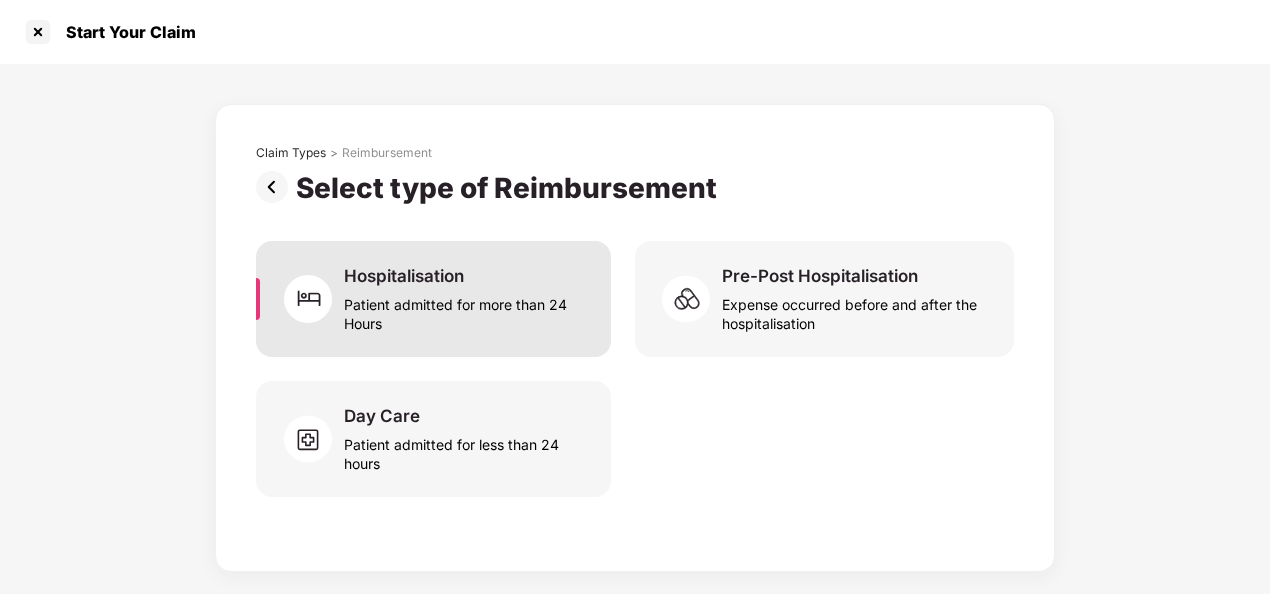 click on "Patient admitted for more than 24 Hours" at bounding box center (465, 310) 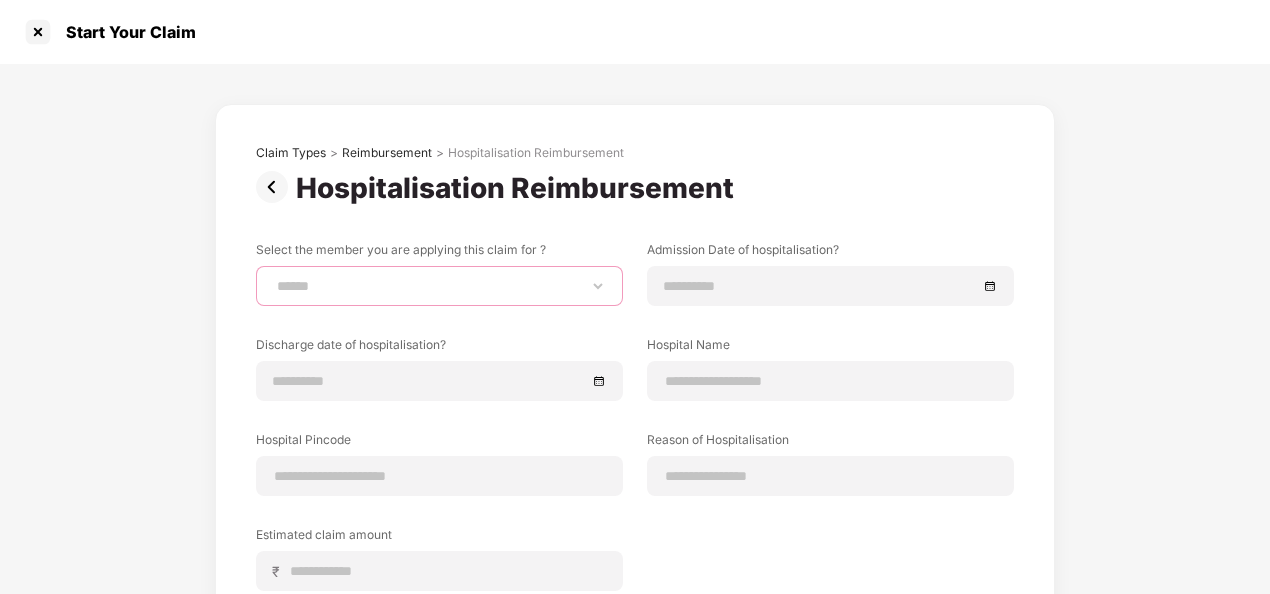 click on "**********" at bounding box center [439, 286] 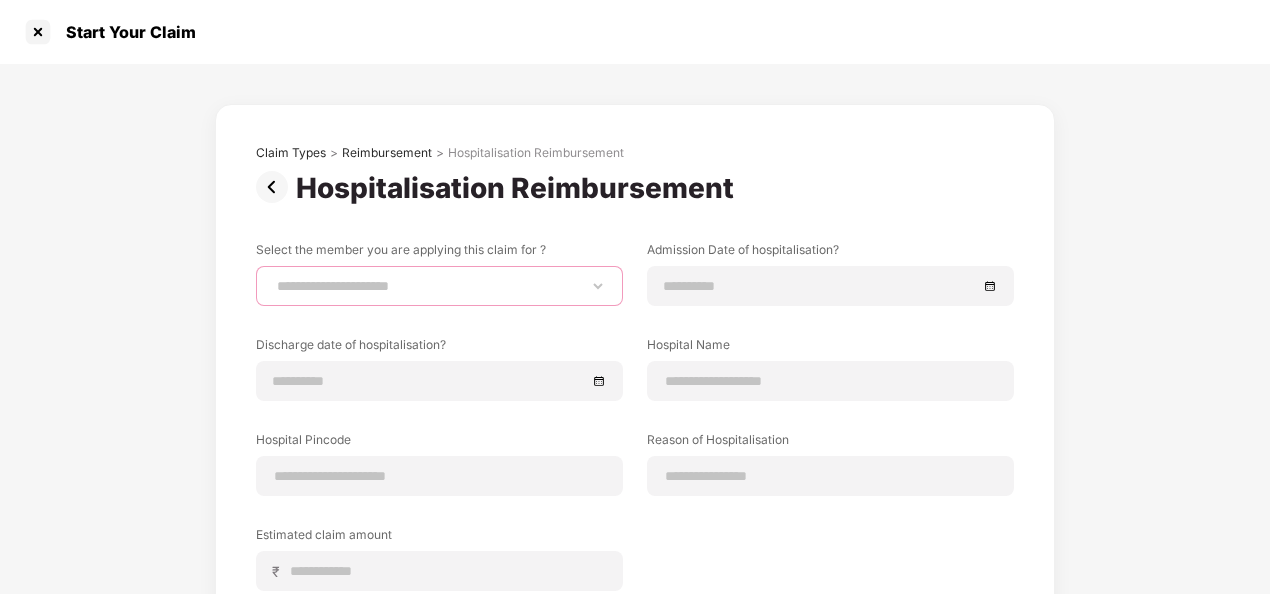 click on "**********" at bounding box center (439, 286) 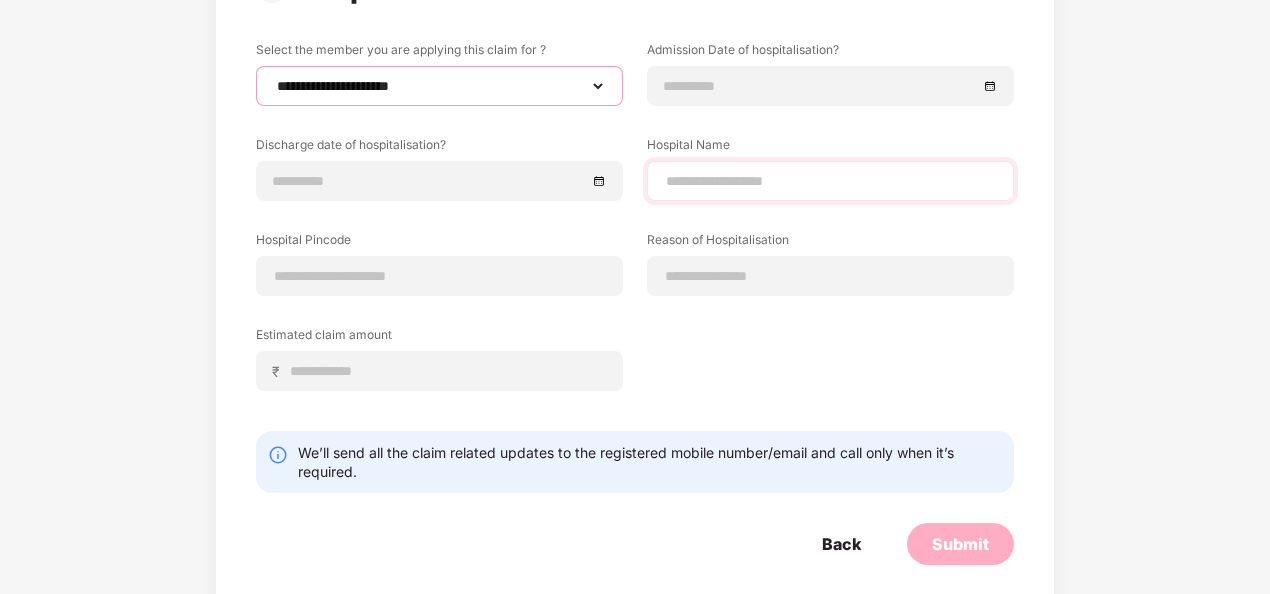 scroll, scrollTop: 100, scrollLeft: 0, axis: vertical 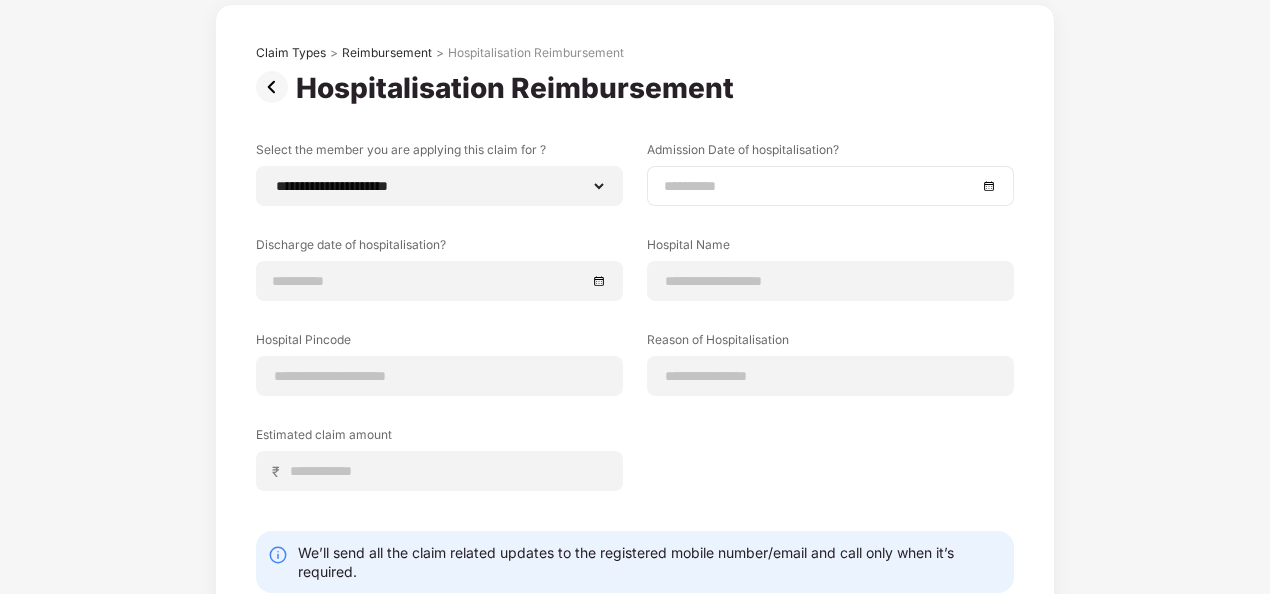 click at bounding box center [830, 186] 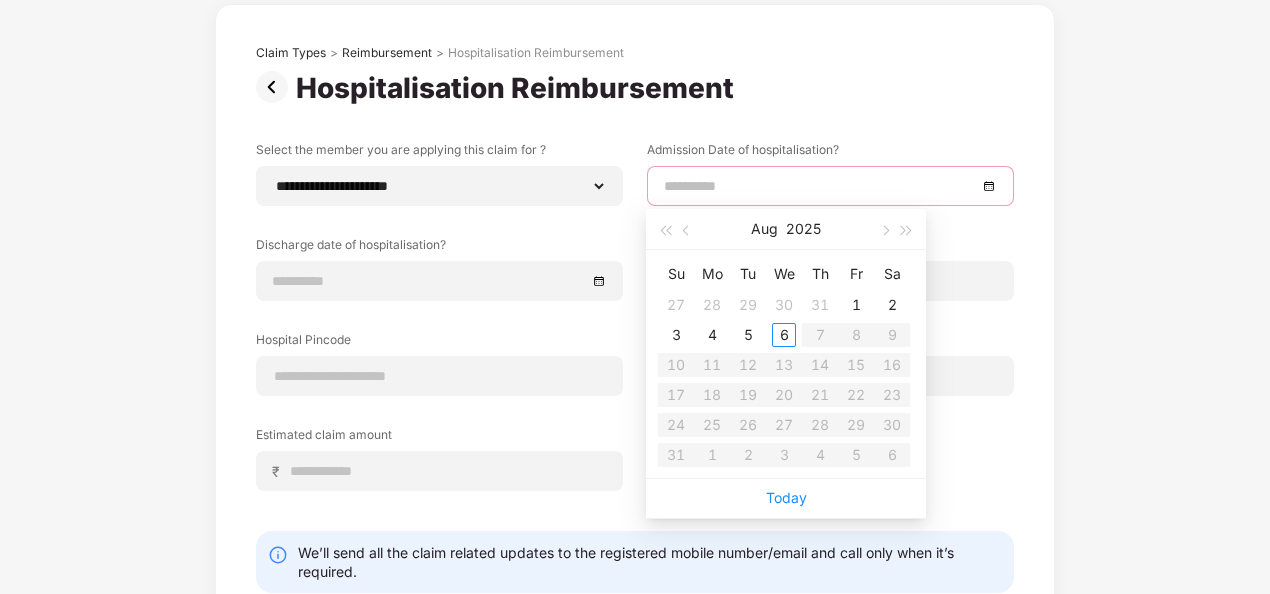 type on "**********" 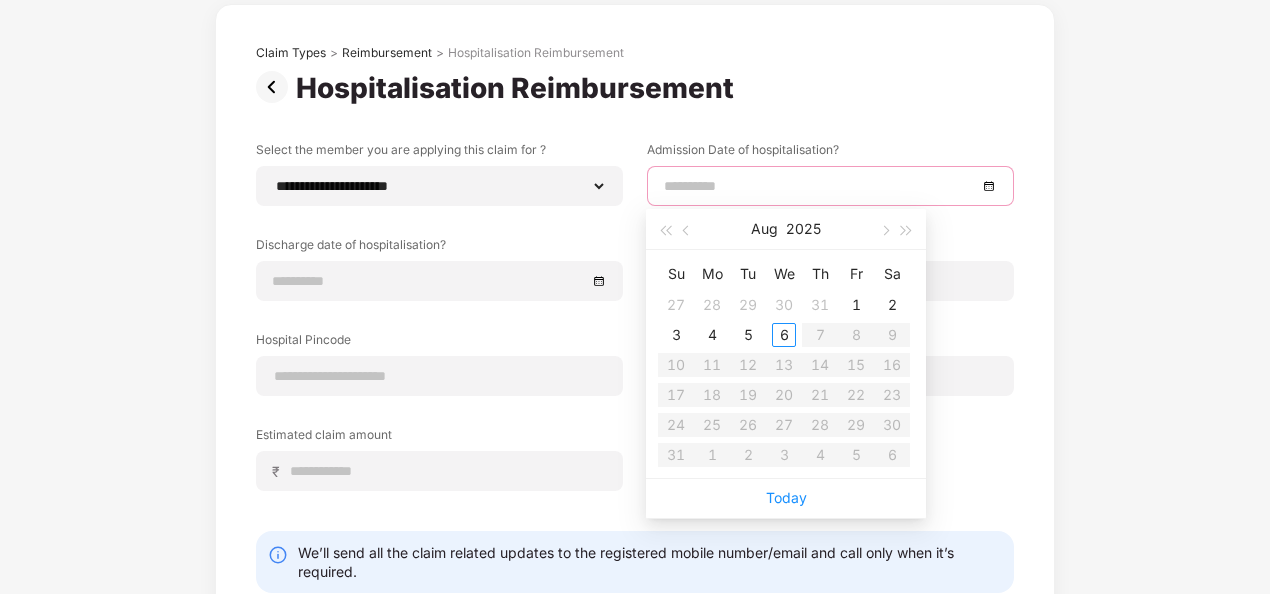 click on "Aug 2025" at bounding box center (786, 229) 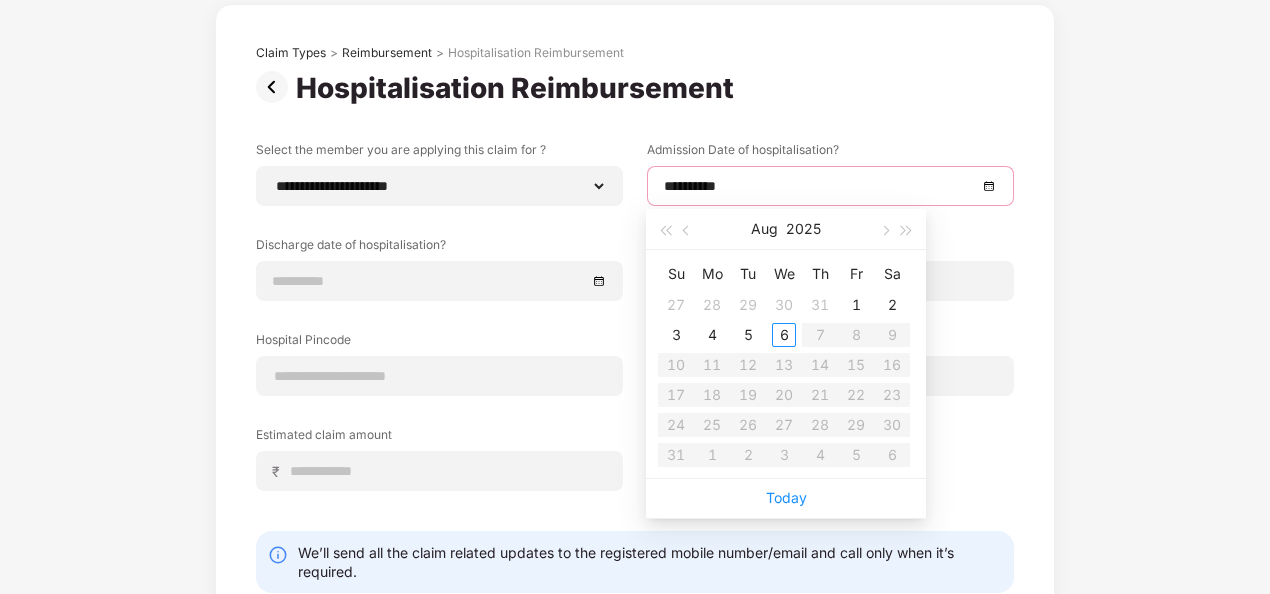 type on "**********" 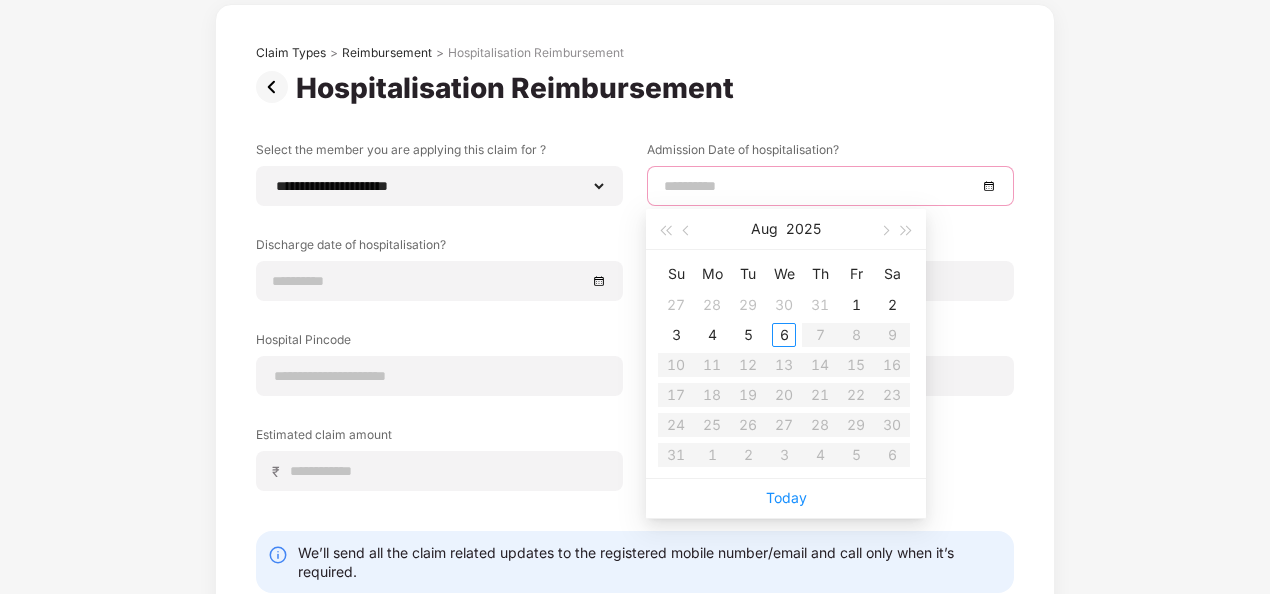 click at bounding box center (830, 186) 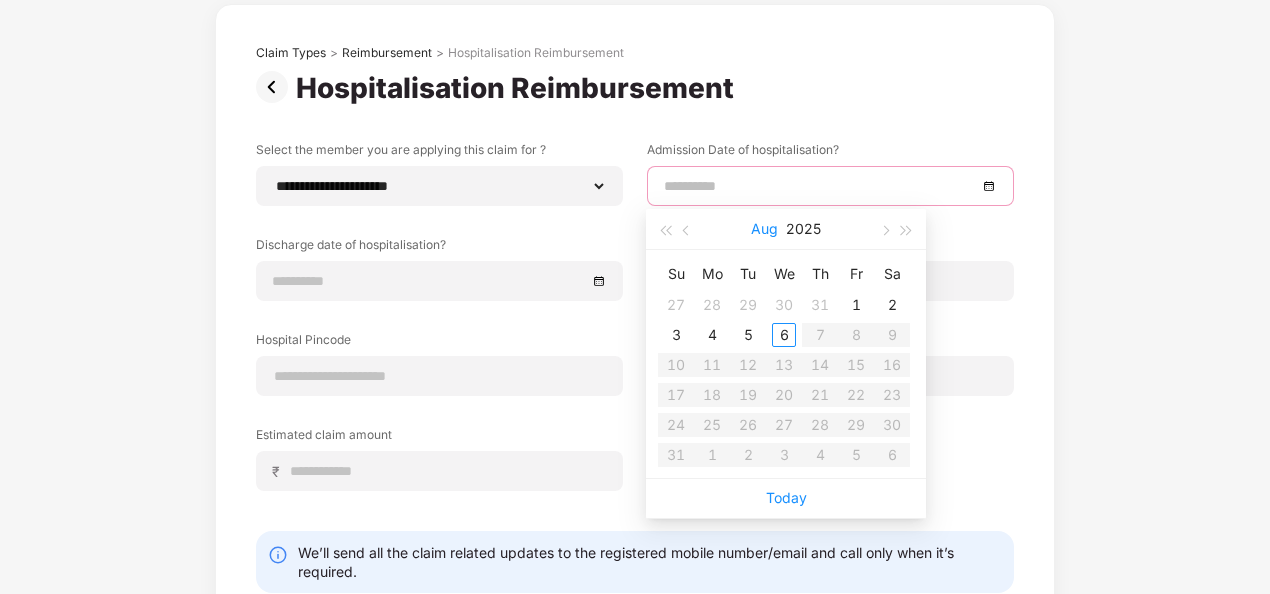 type on "**********" 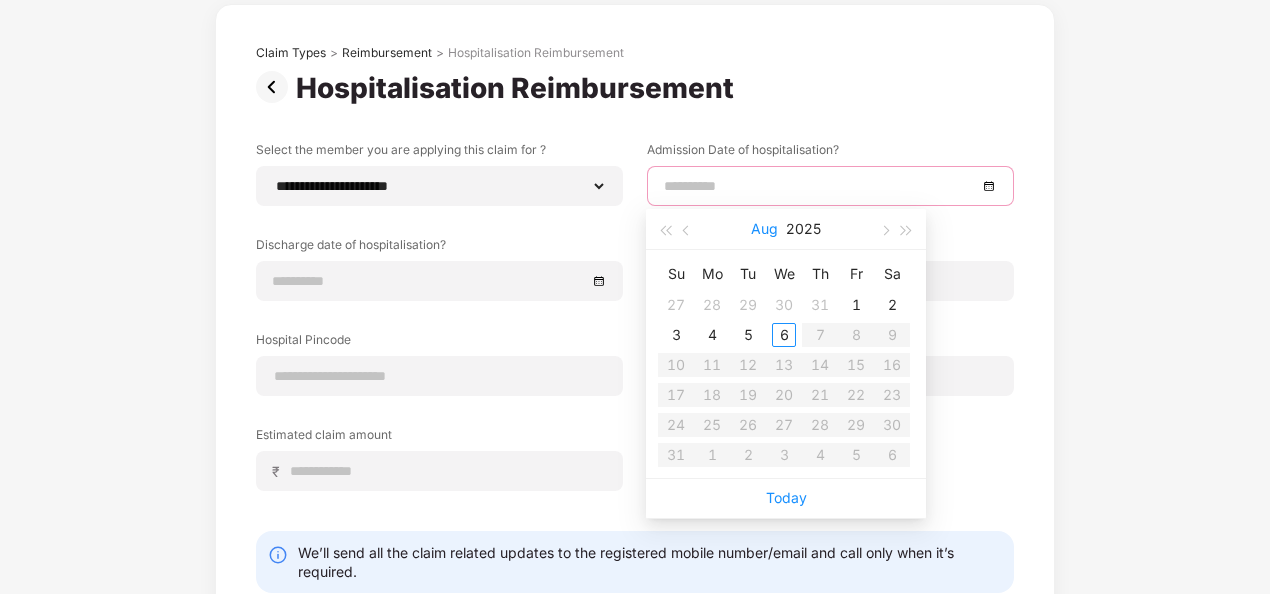 click on "Aug" at bounding box center (764, 229) 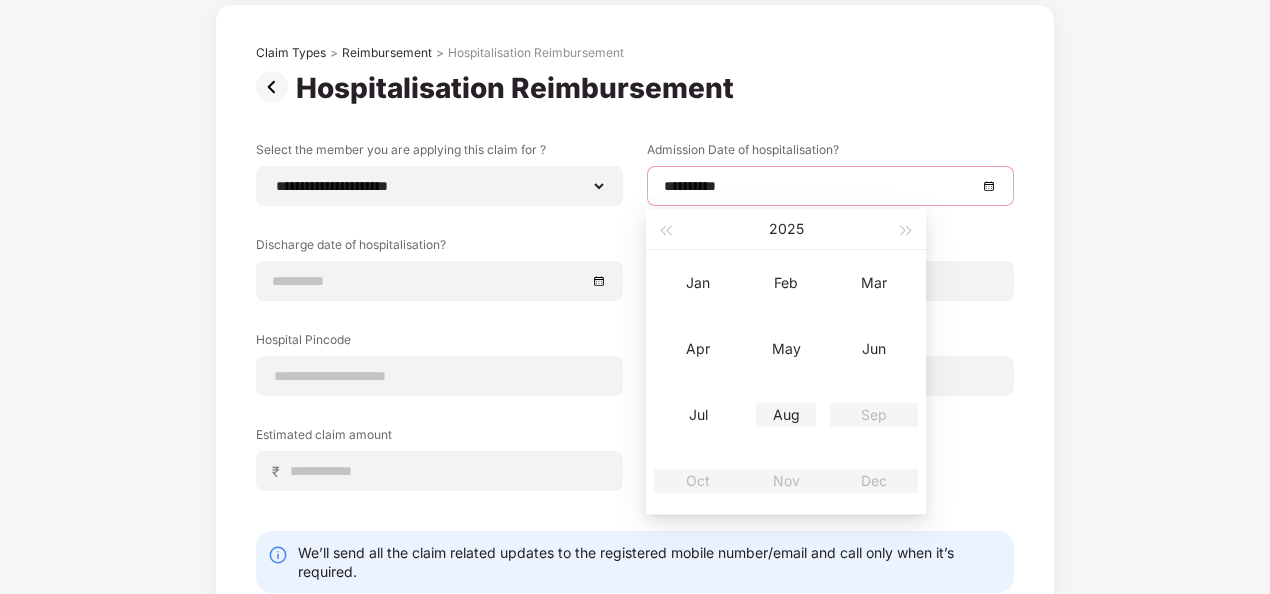 type on "**********" 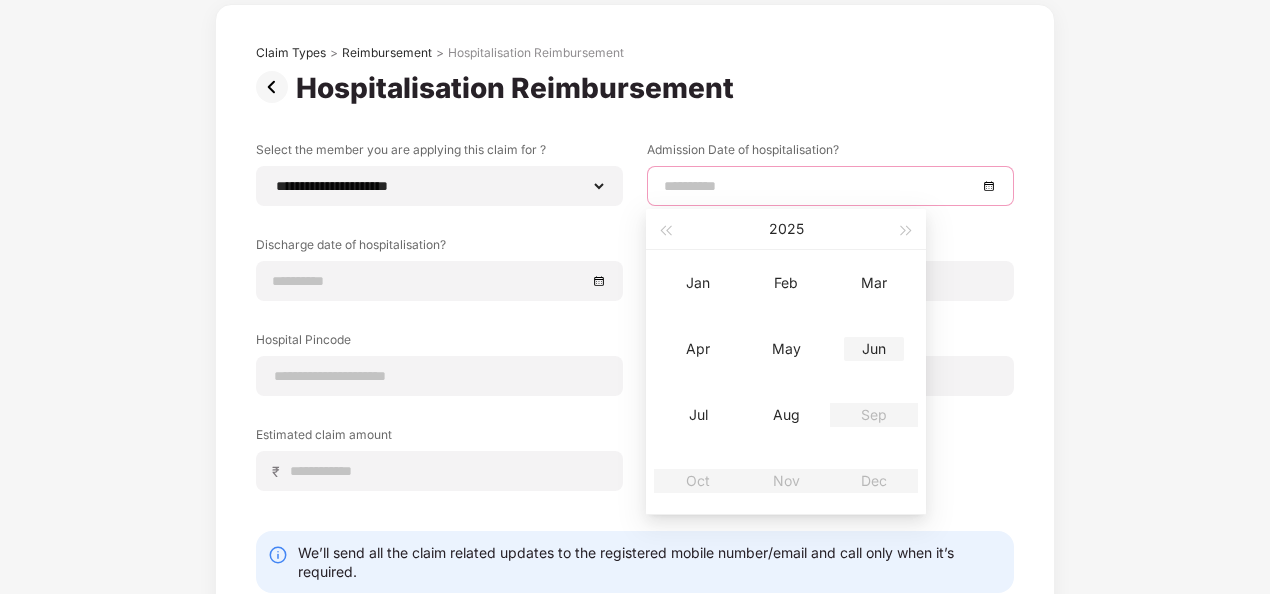 type on "**********" 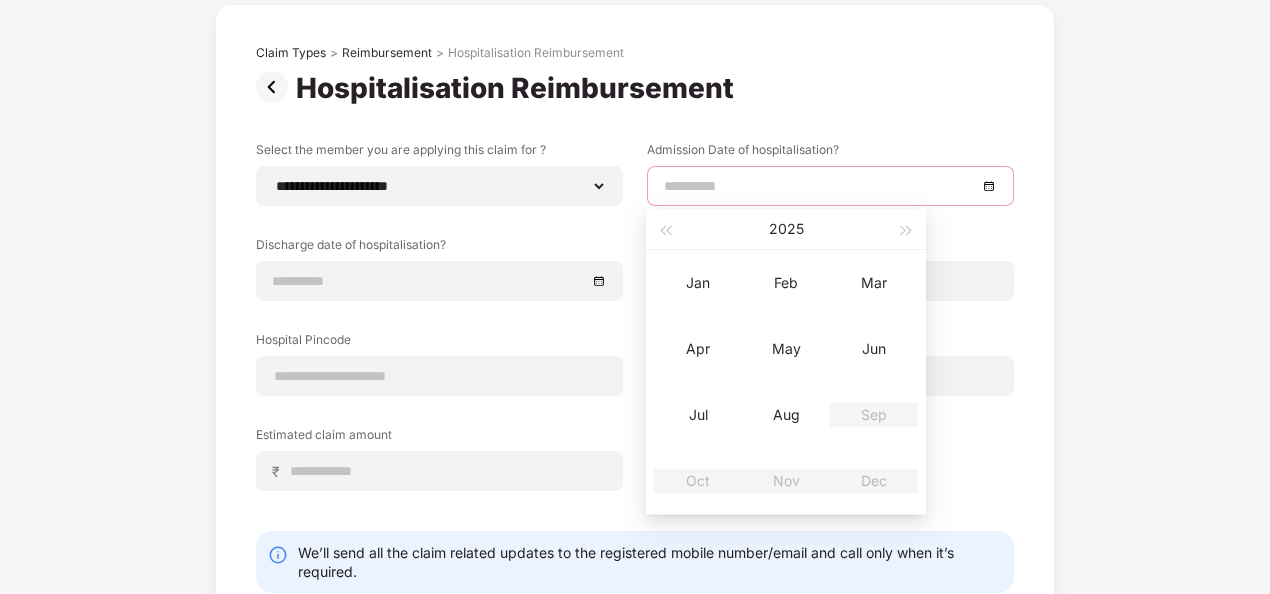 type on "**********" 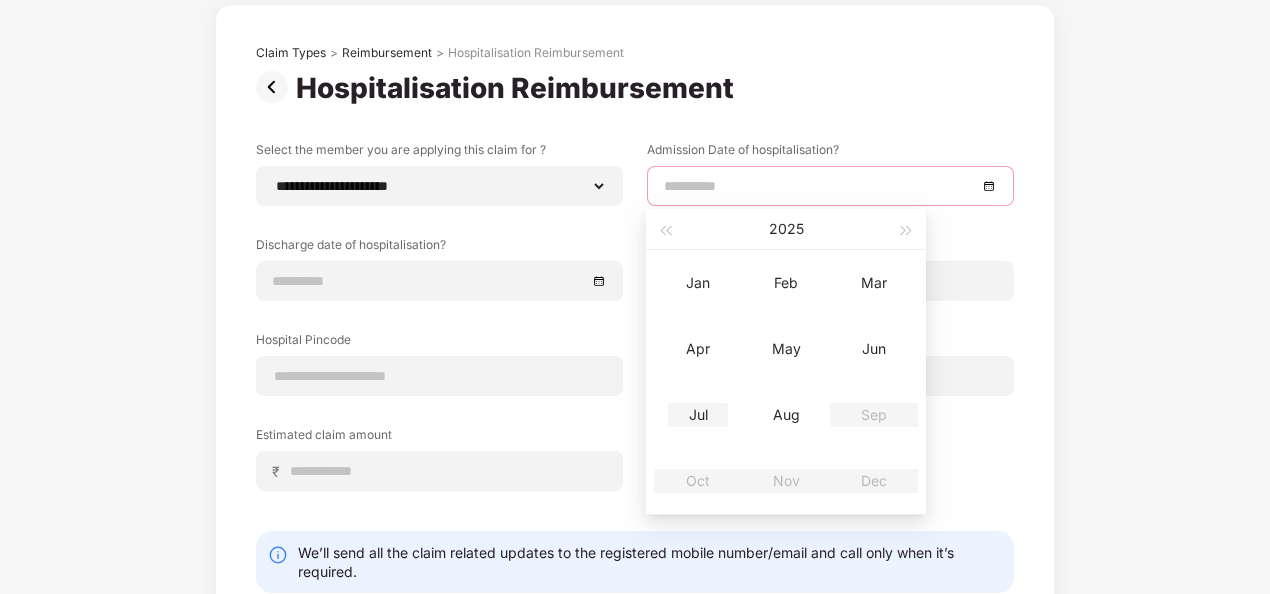 type on "**********" 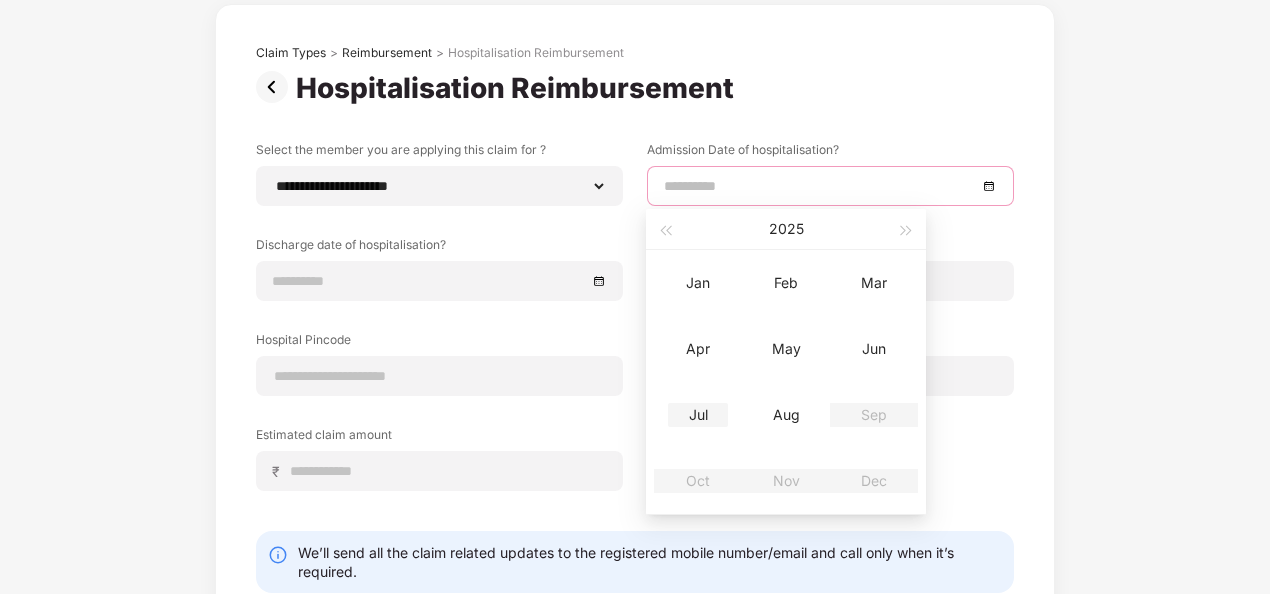 click on "Jul" at bounding box center (698, 415) 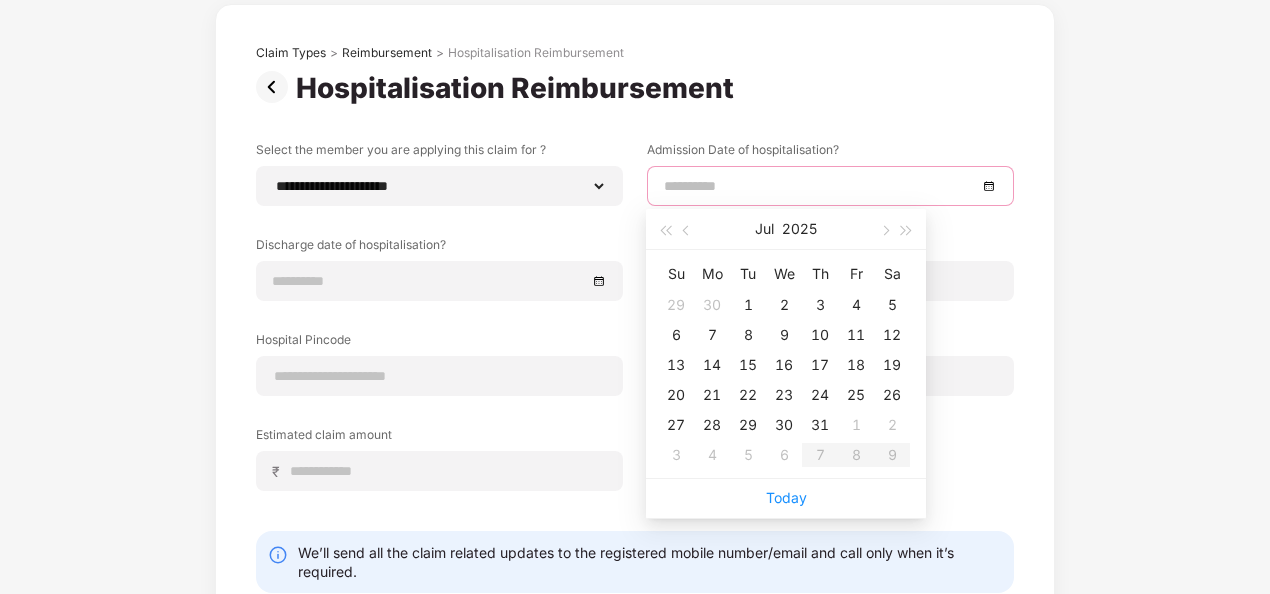 type on "**********" 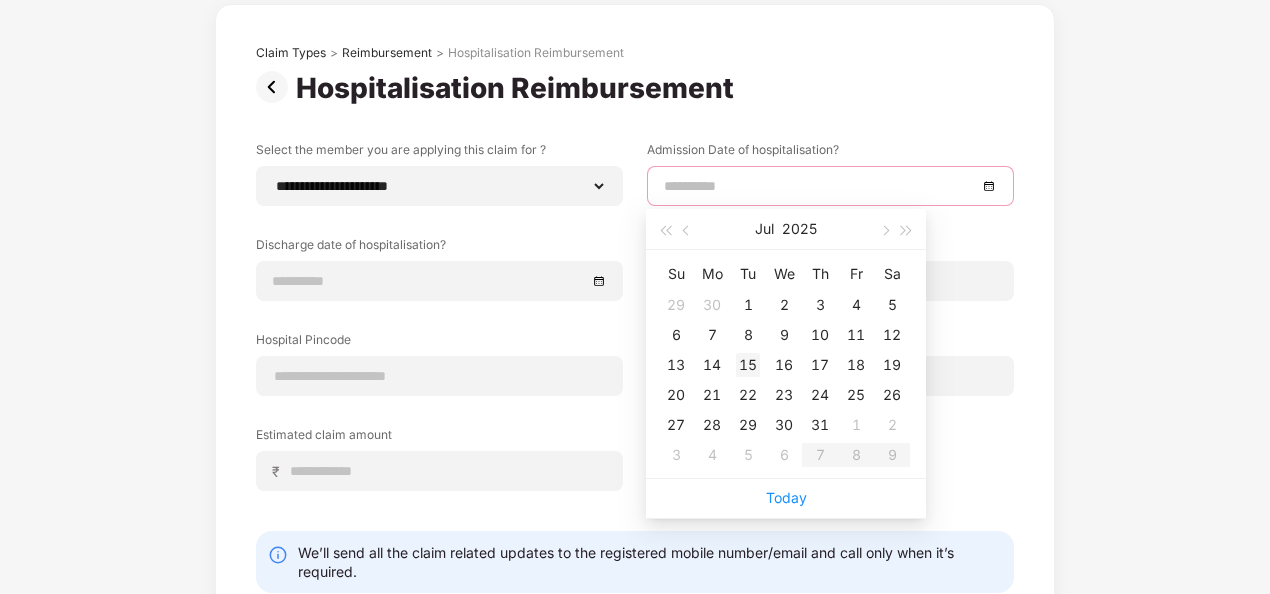 type on "**********" 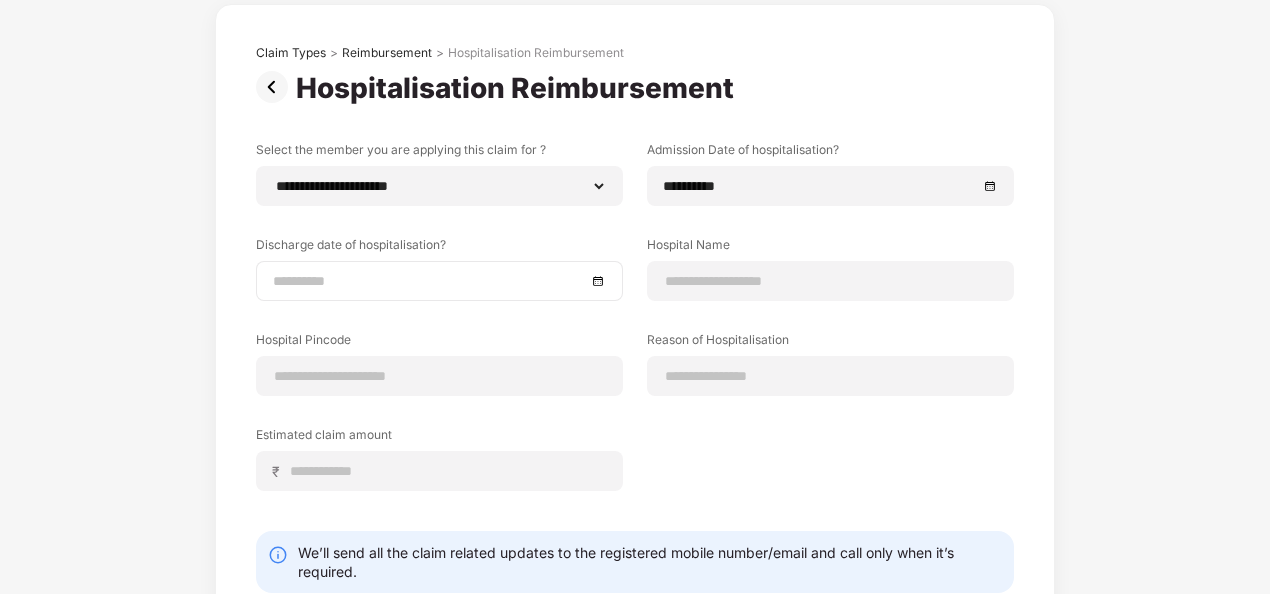 click at bounding box center [439, 281] 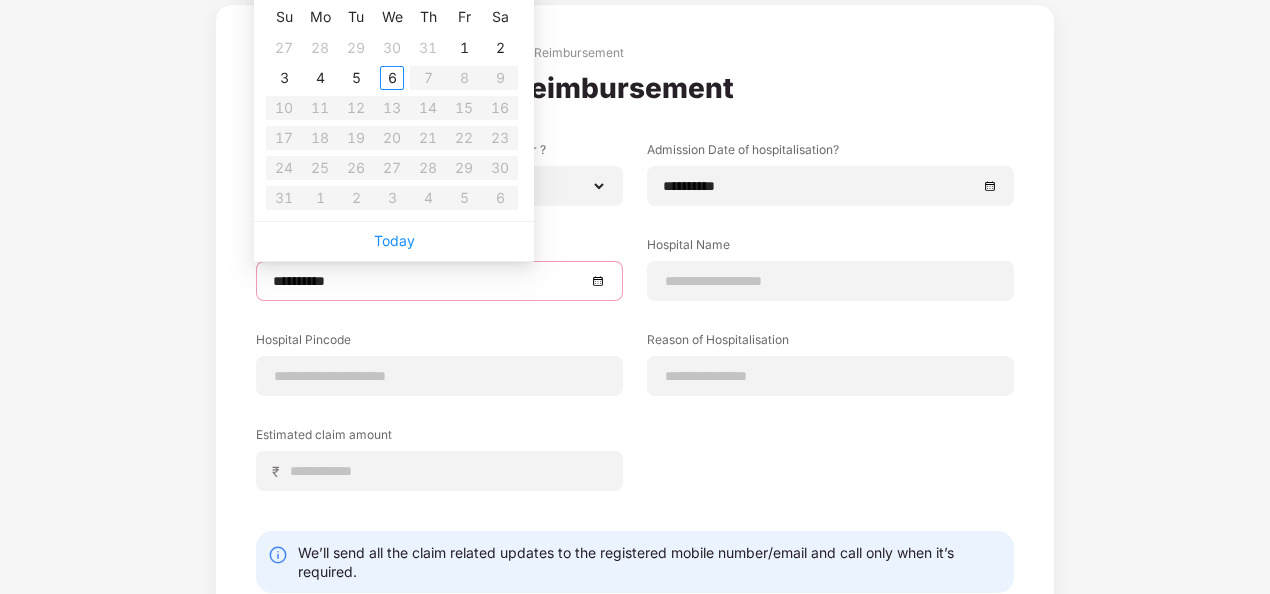 type on "**********" 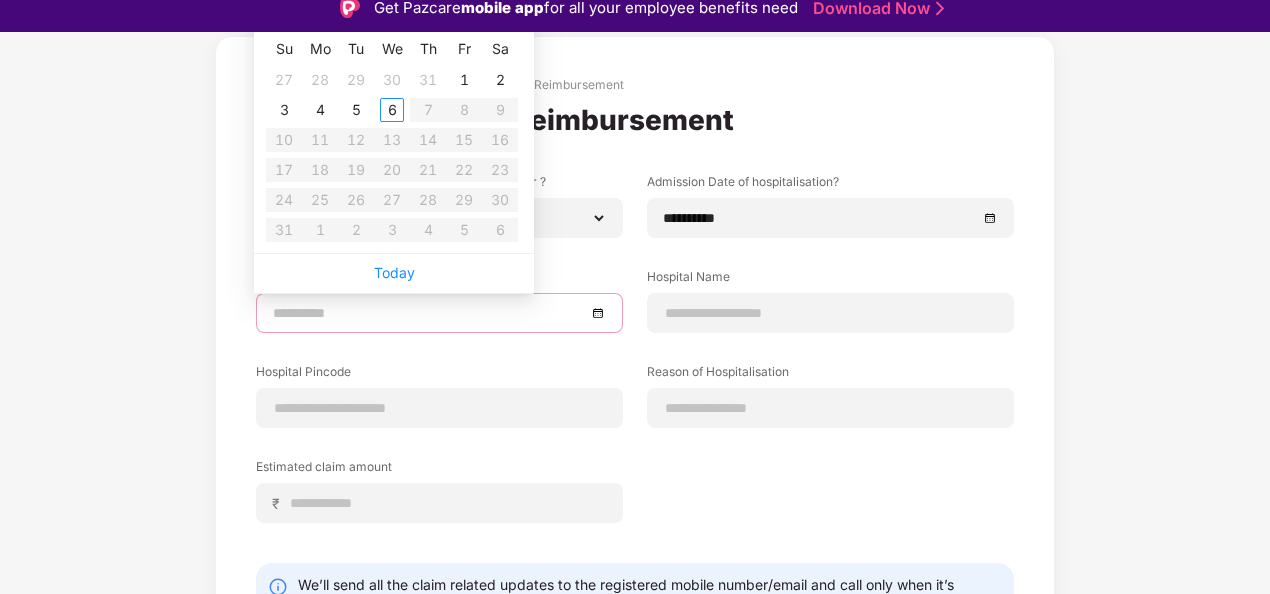 scroll, scrollTop: 0, scrollLeft: 0, axis: both 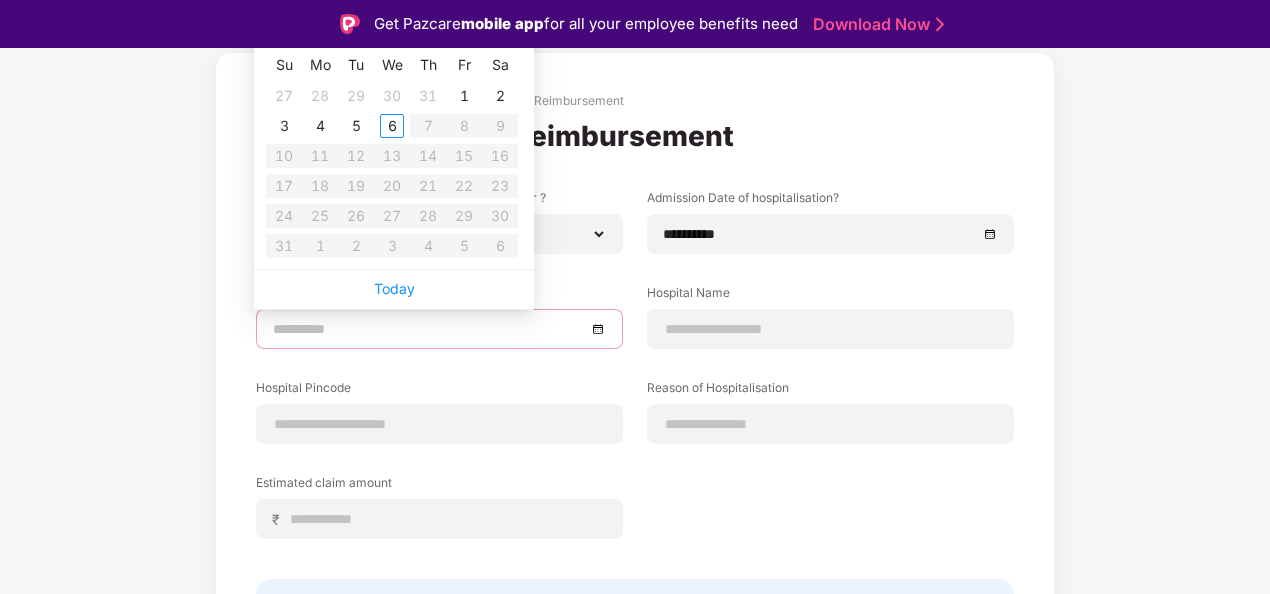 type on "**********" 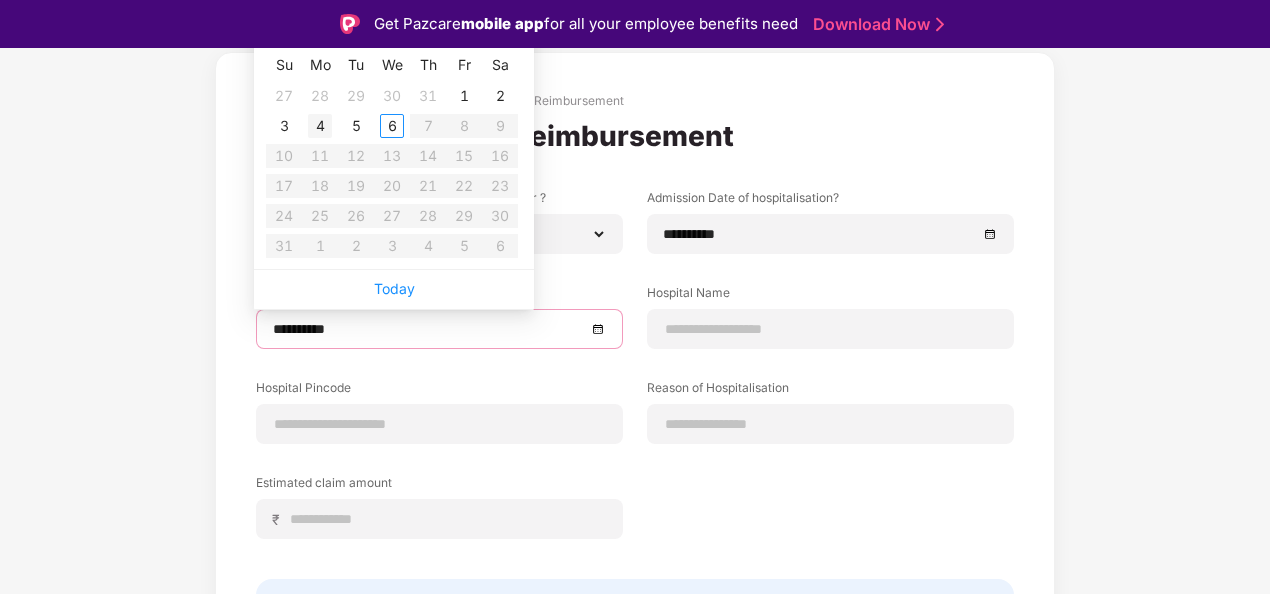 type on "**********" 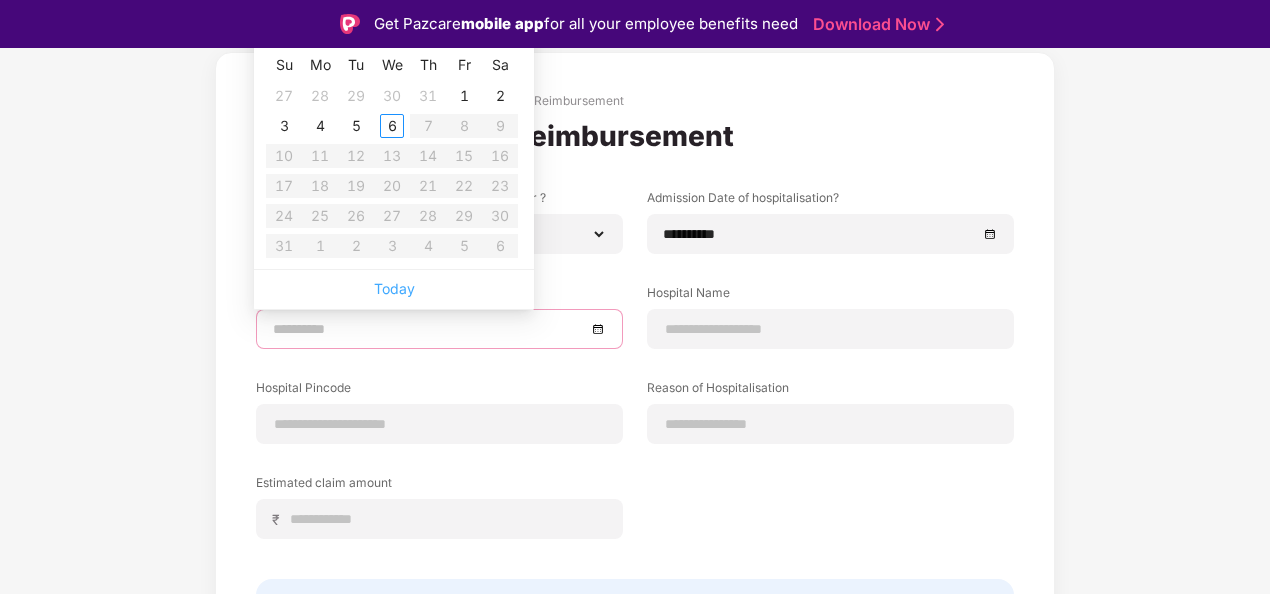 click on "Today" at bounding box center (394, 288) 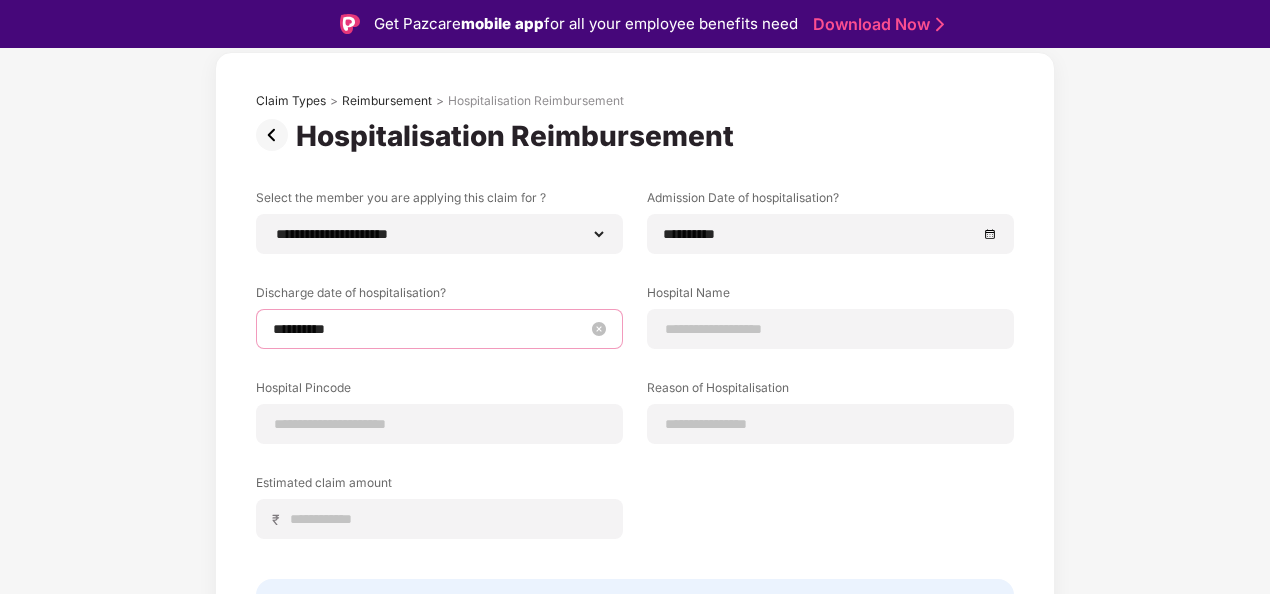 click on "**********" at bounding box center (429, 329) 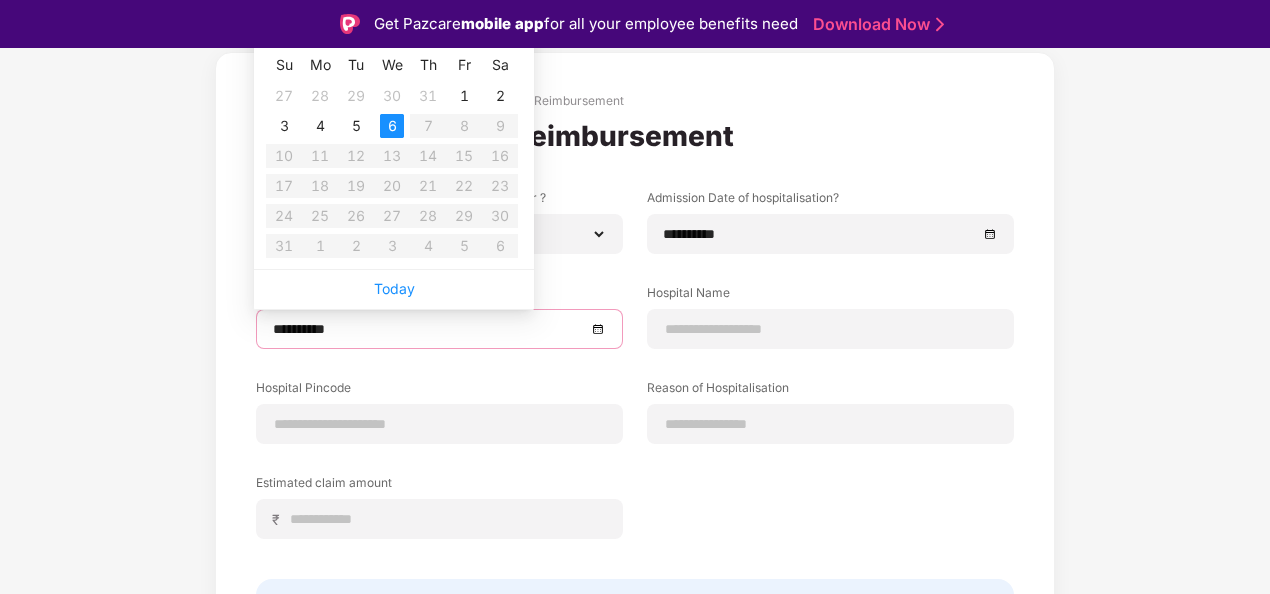 click on "We" at bounding box center (392, 65) 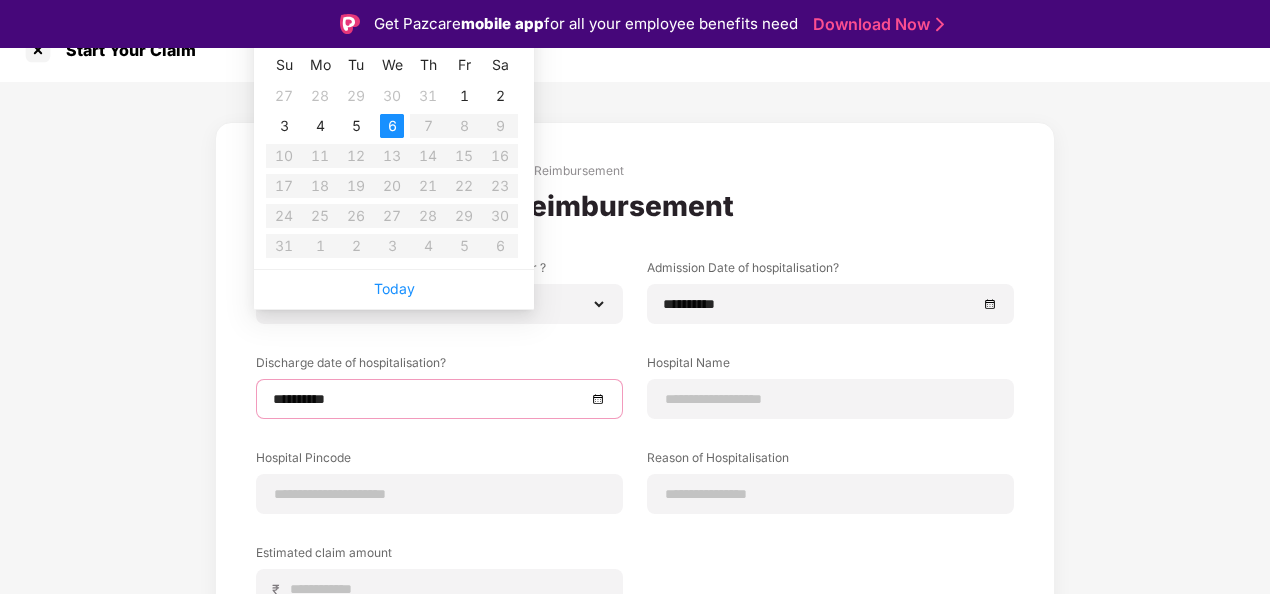 scroll, scrollTop: 0, scrollLeft: 0, axis: both 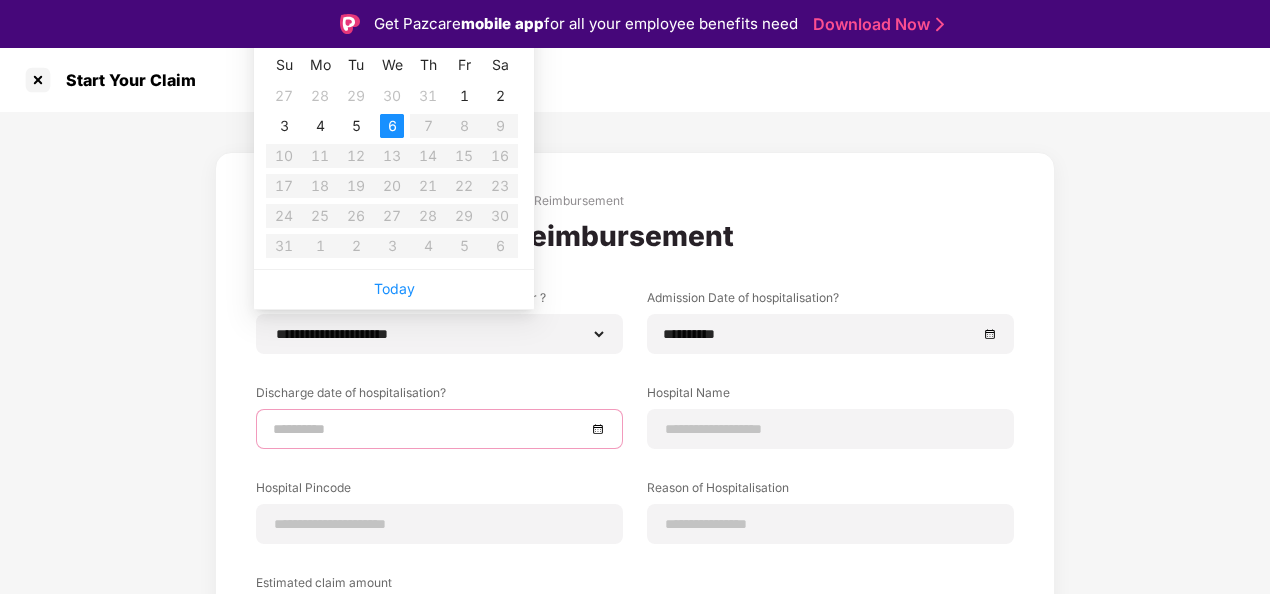type on "**********" 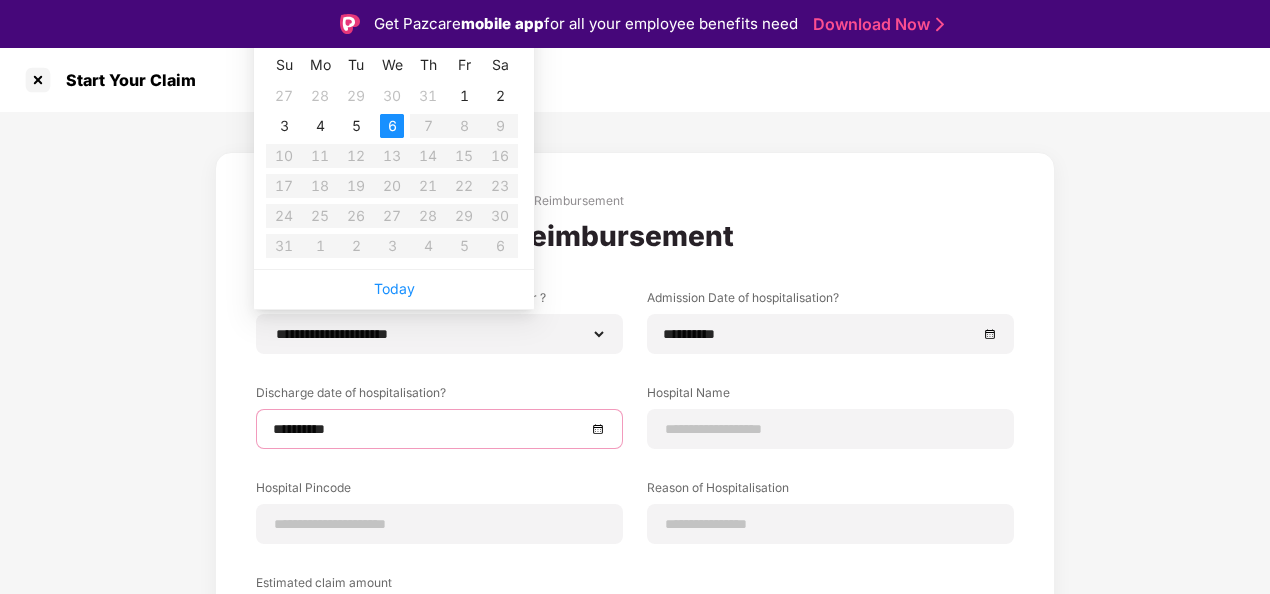 click on "Su" at bounding box center (284, 65) 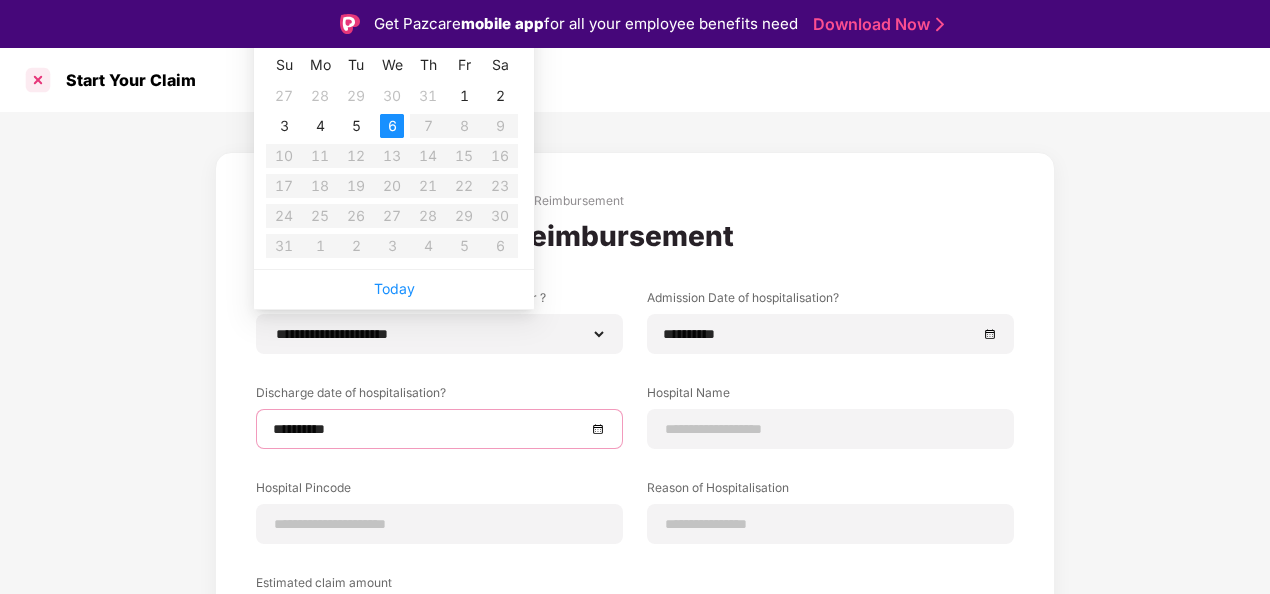 click at bounding box center (38, 80) 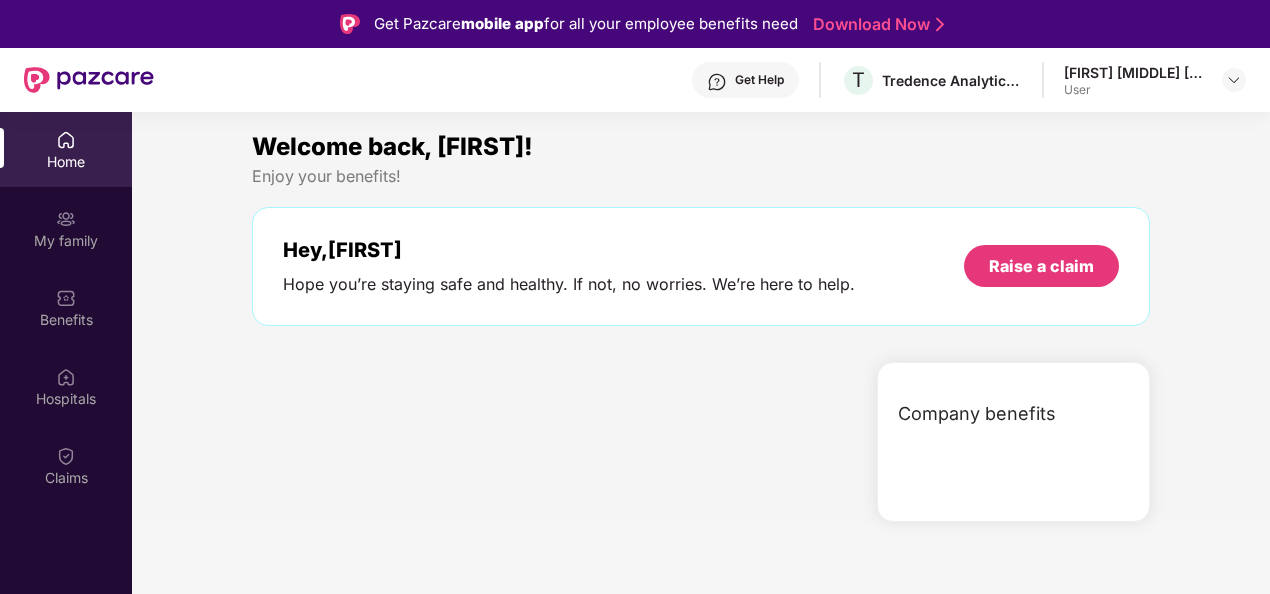 scroll, scrollTop: 58, scrollLeft: 0, axis: vertical 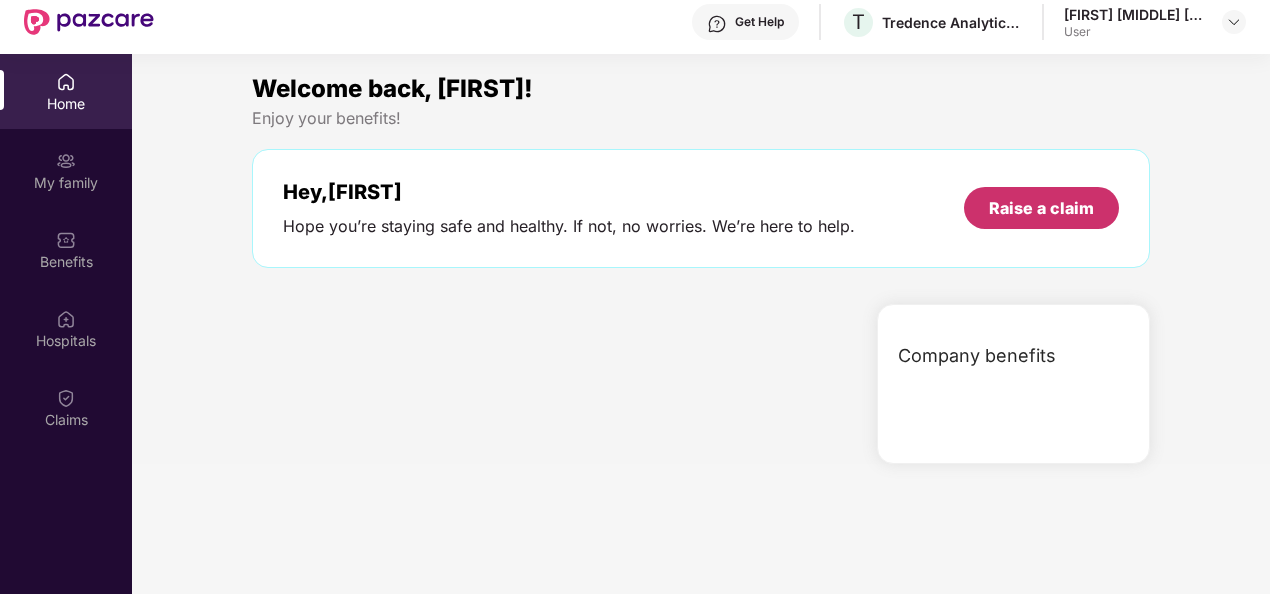 click on "Raise a claim" at bounding box center [1041, 208] 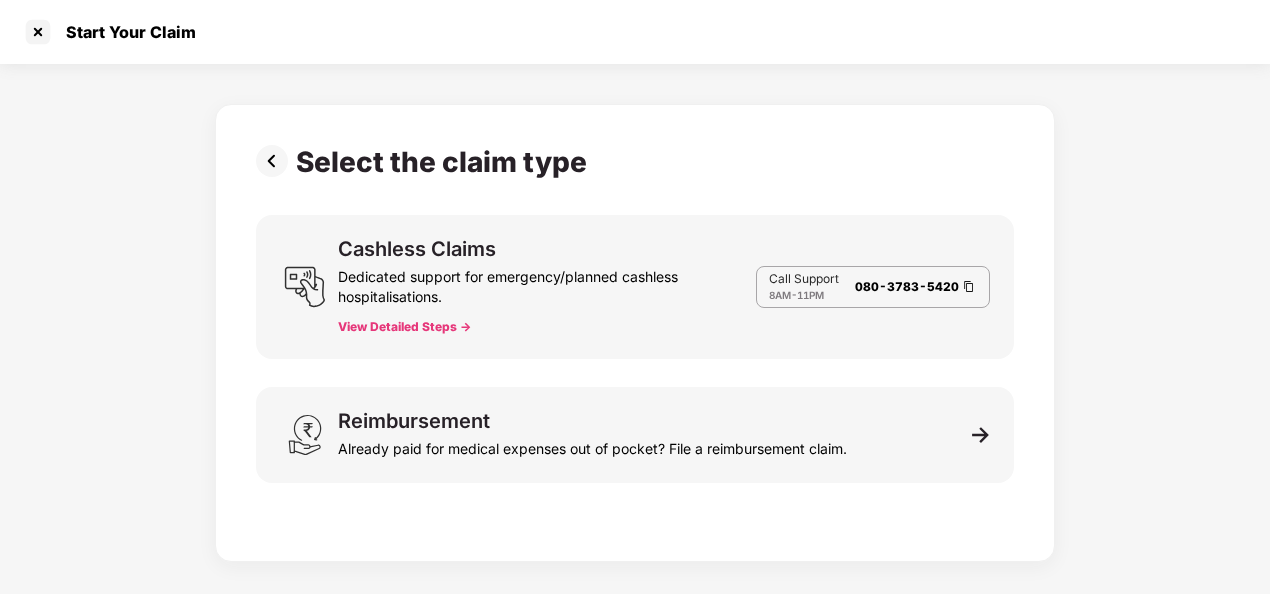 scroll, scrollTop: 0, scrollLeft: 0, axis: both 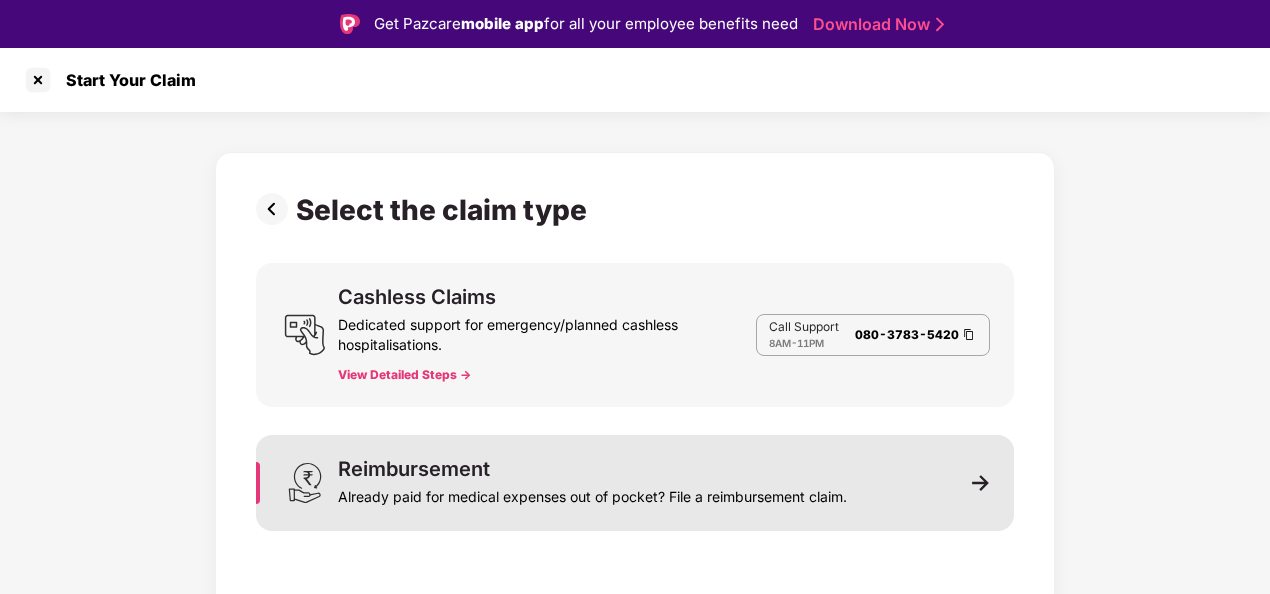 click on "Already paid for medical expenses out of pocket? File a reimbursement claim." at bounding box center [592, 493] 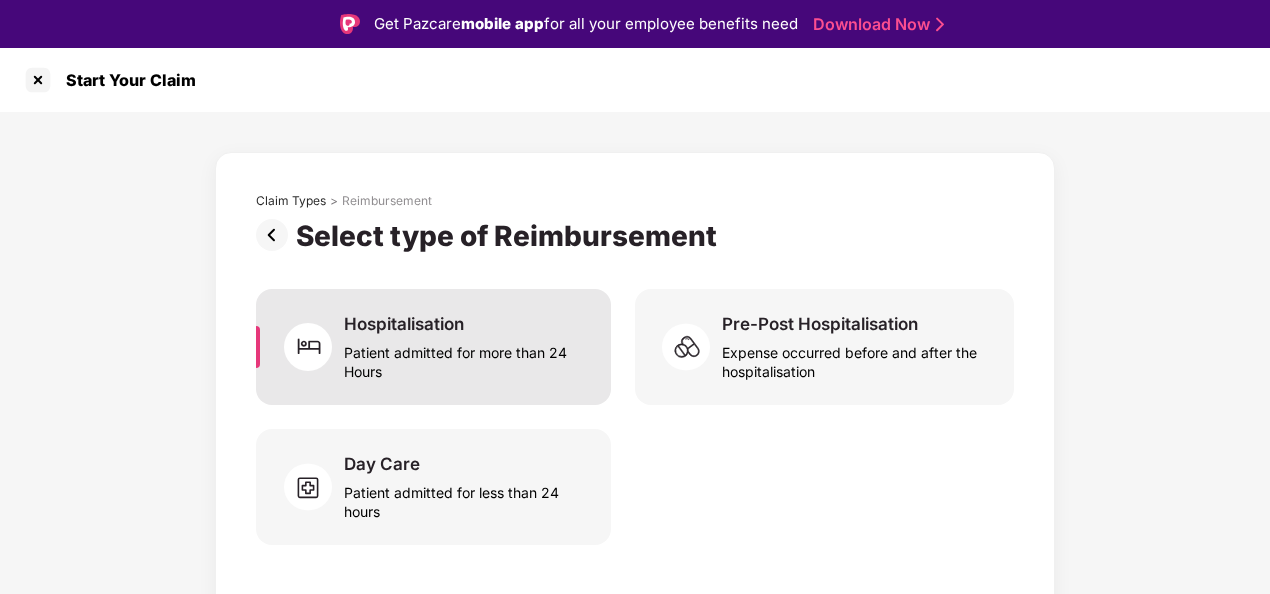 click on "Patient admitted for more than 24 Hours" at bounding box center [465, 358] 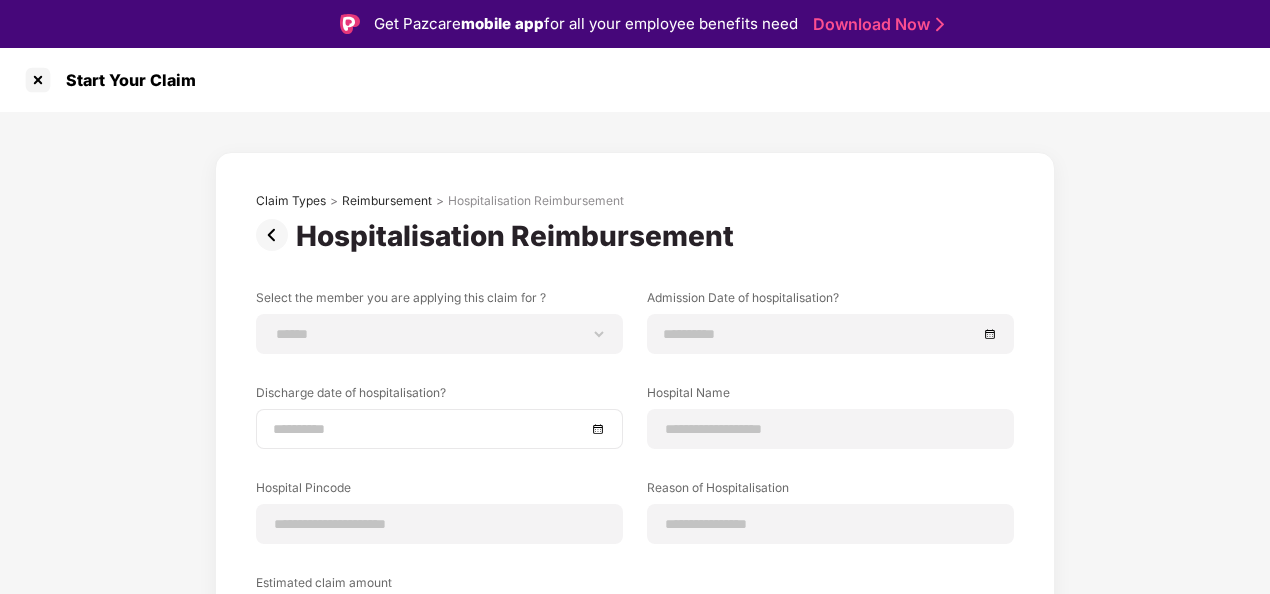 click at bounding box center (439, 429) 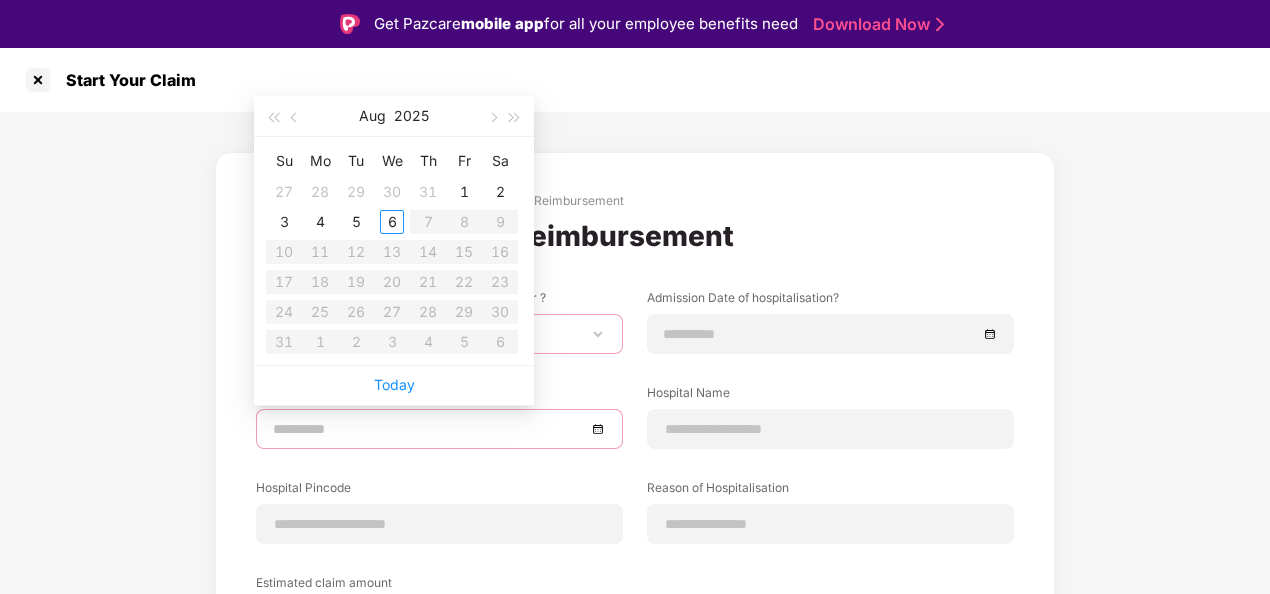 click on "**********" at bounding box center (439, 334) 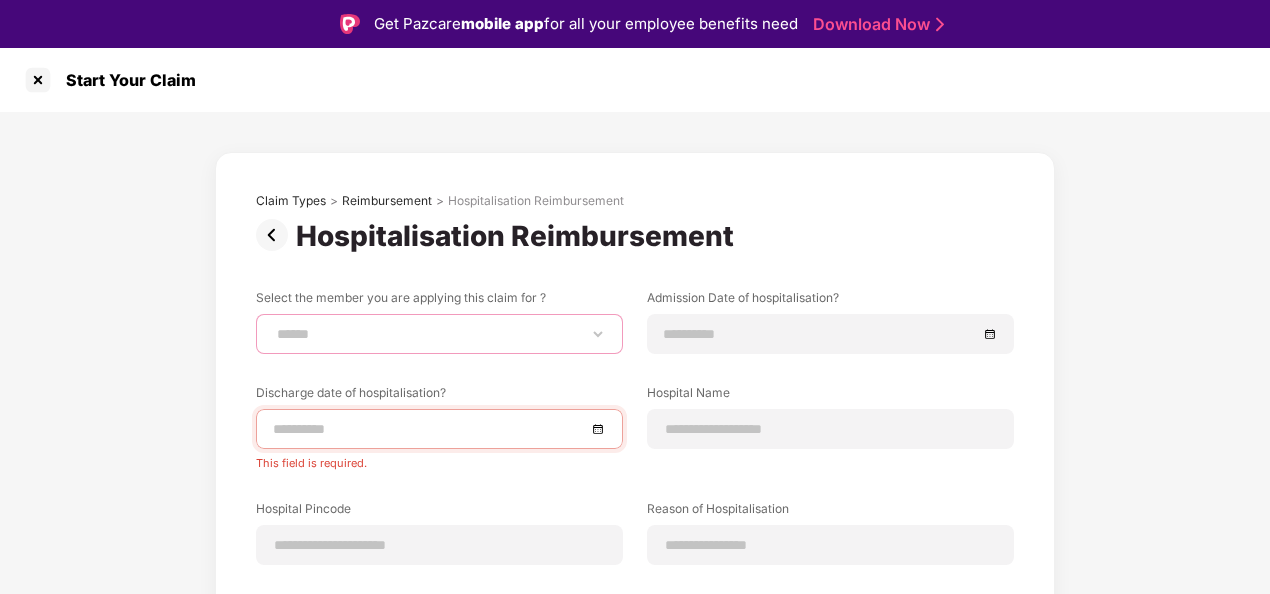 select on "**********" 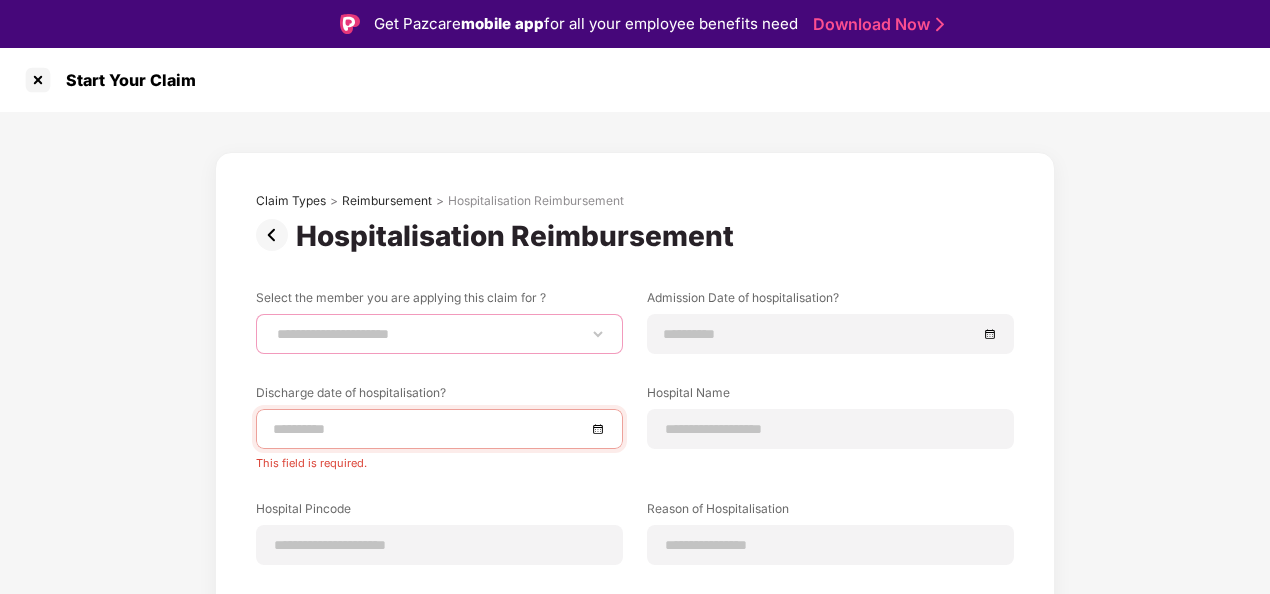 click on "**********" at bounding box center (439, 334) 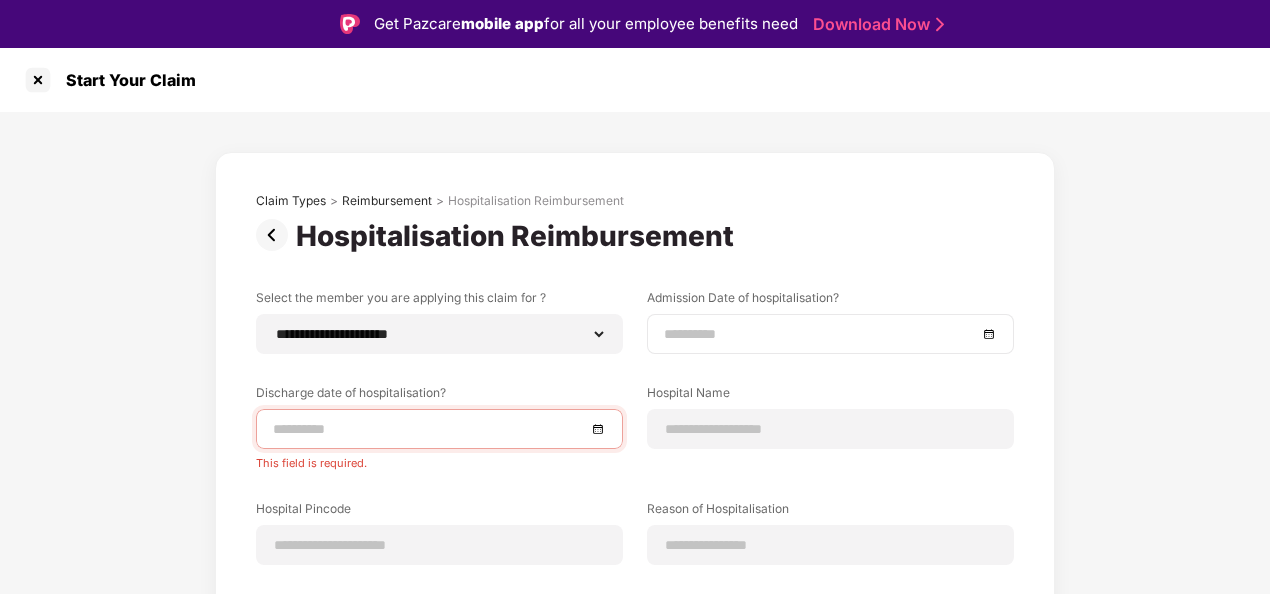 click at bounding box center [820, 334] 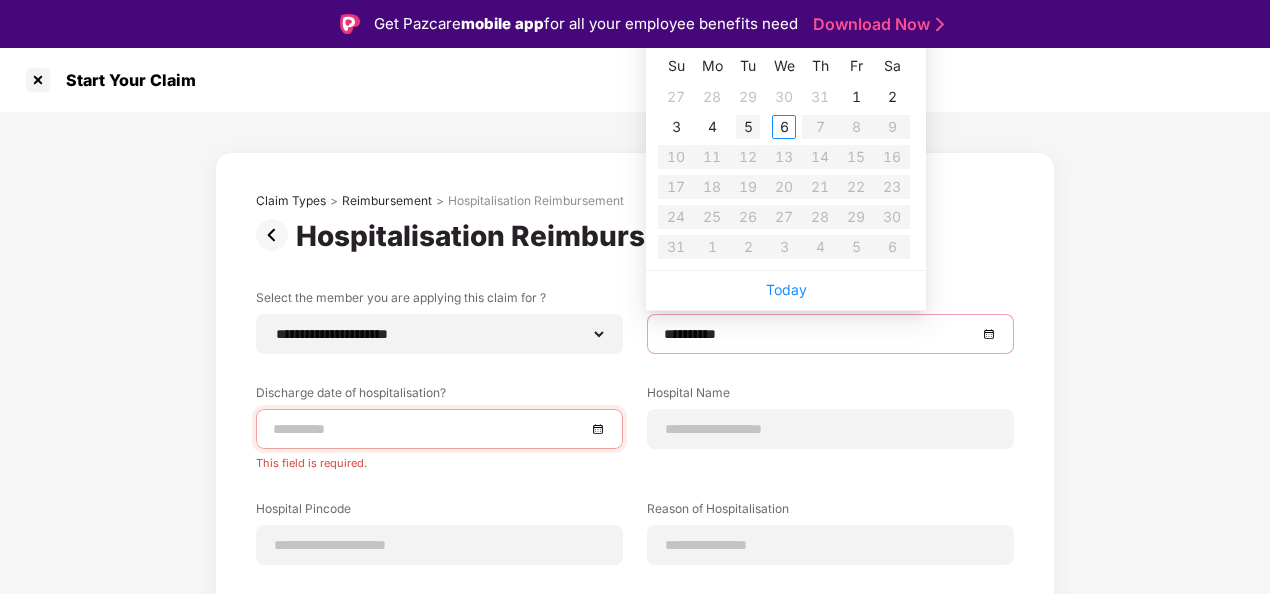 type on "**********" 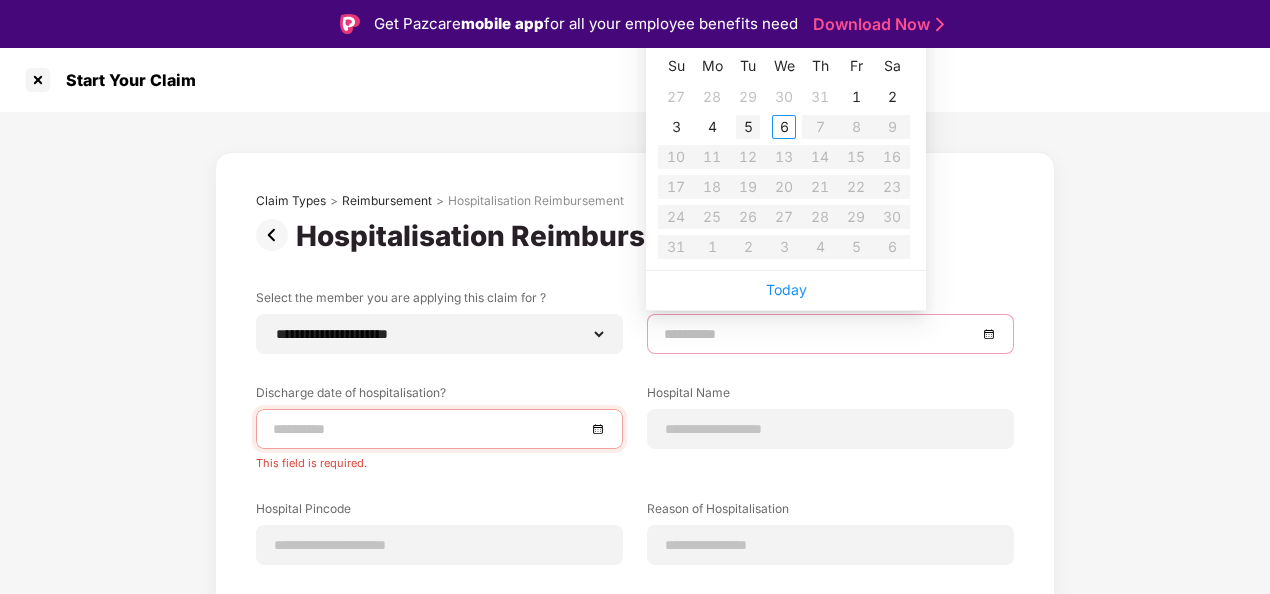 click on "5" at bounding box center [748, 127] 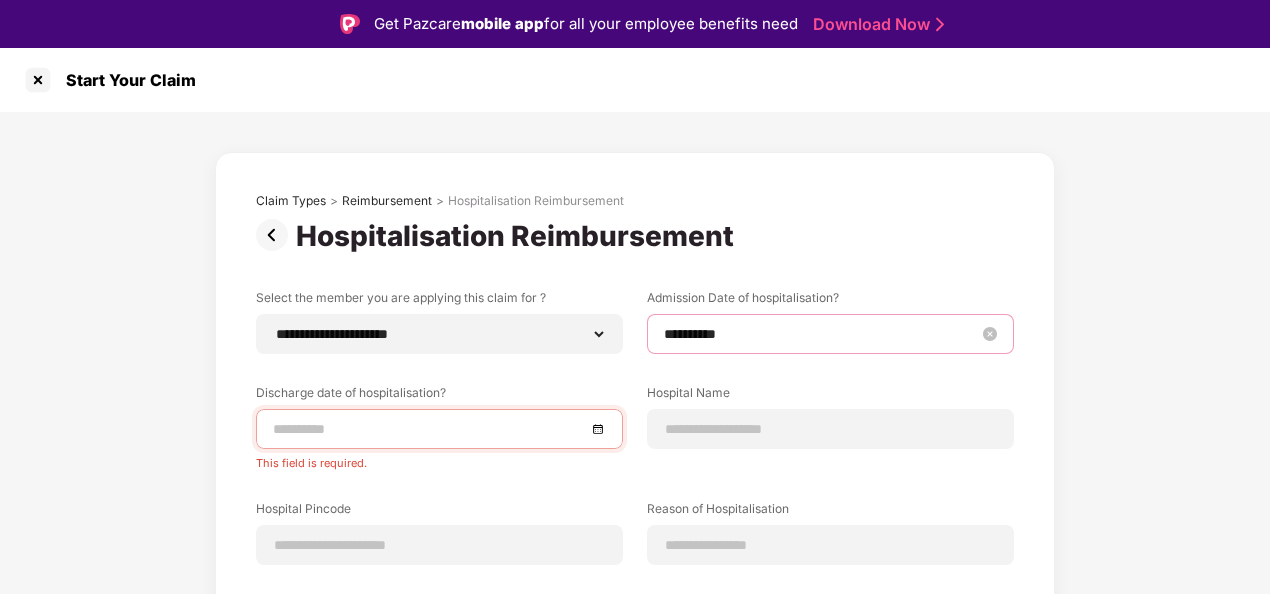 click on "**********" at bounding box center [820, 334] 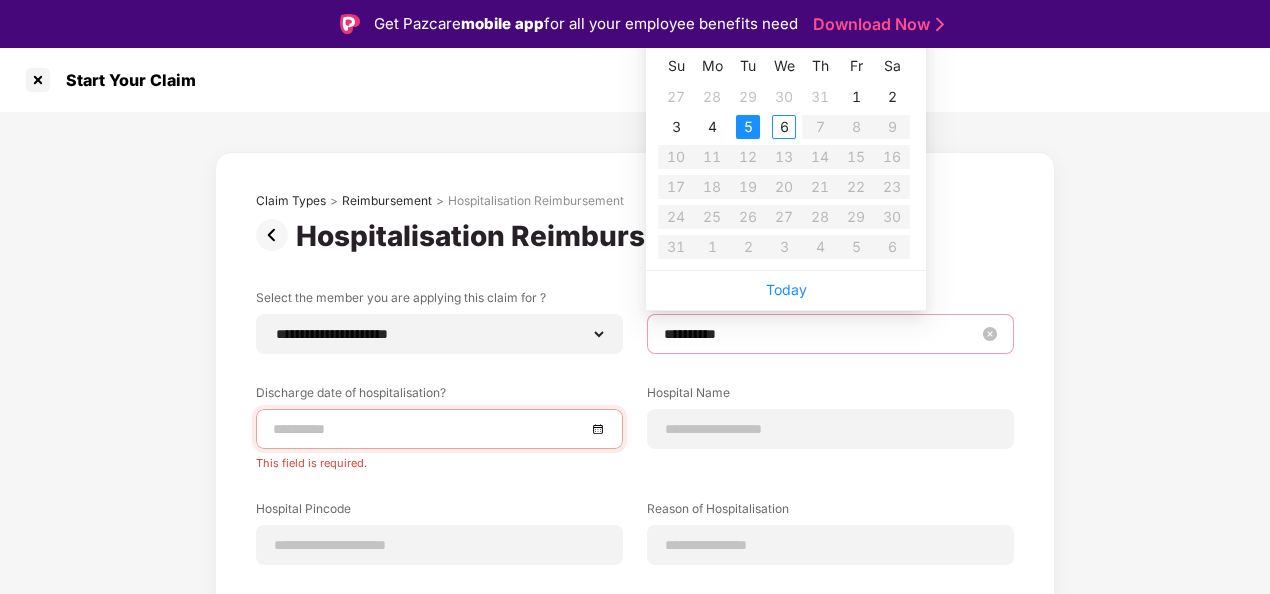 click on "**********" at bounding box center (820, 334) 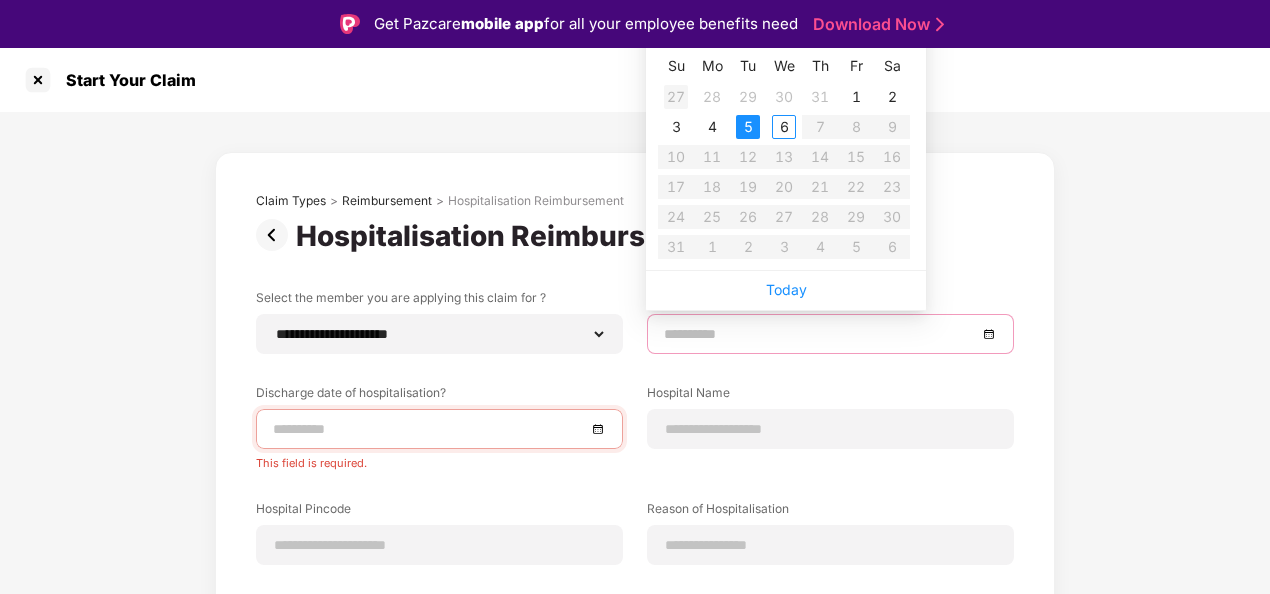 click on "27" at bounding box center (676, 97) 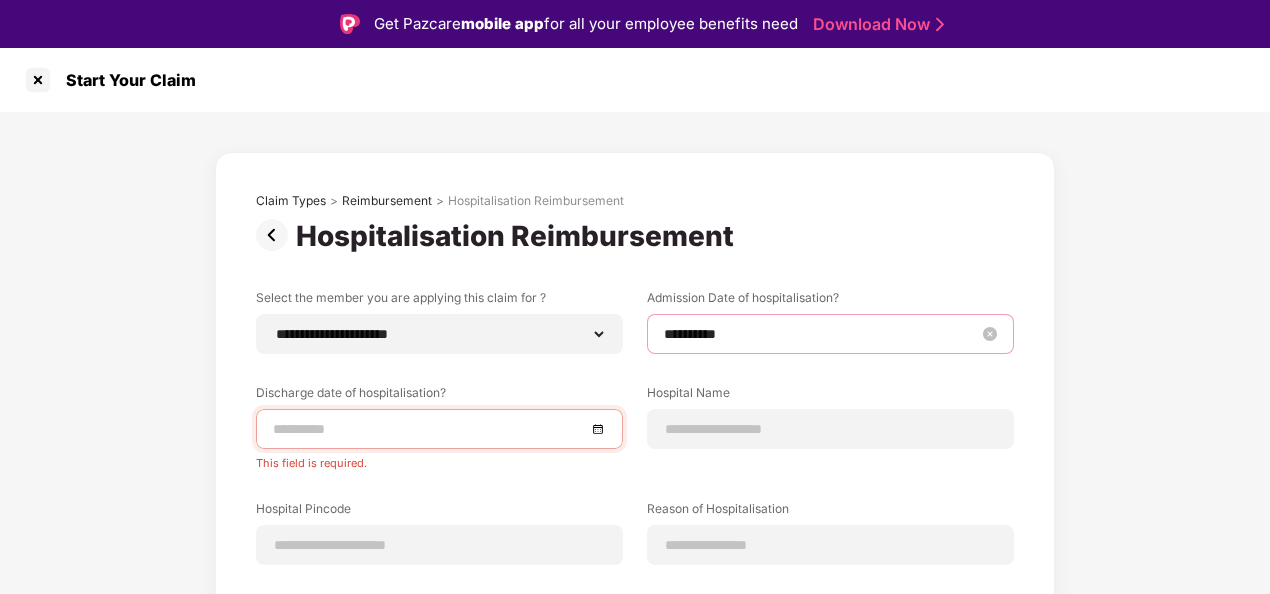 click on "**********" at bounding box center [820, 334] 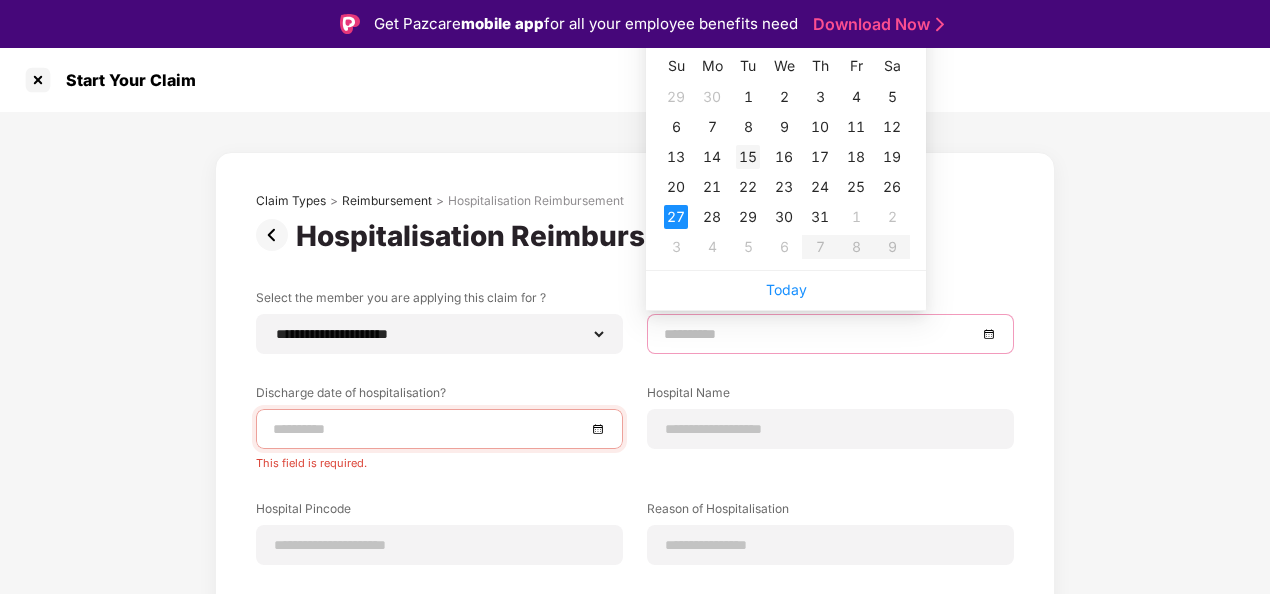 type on "**********" 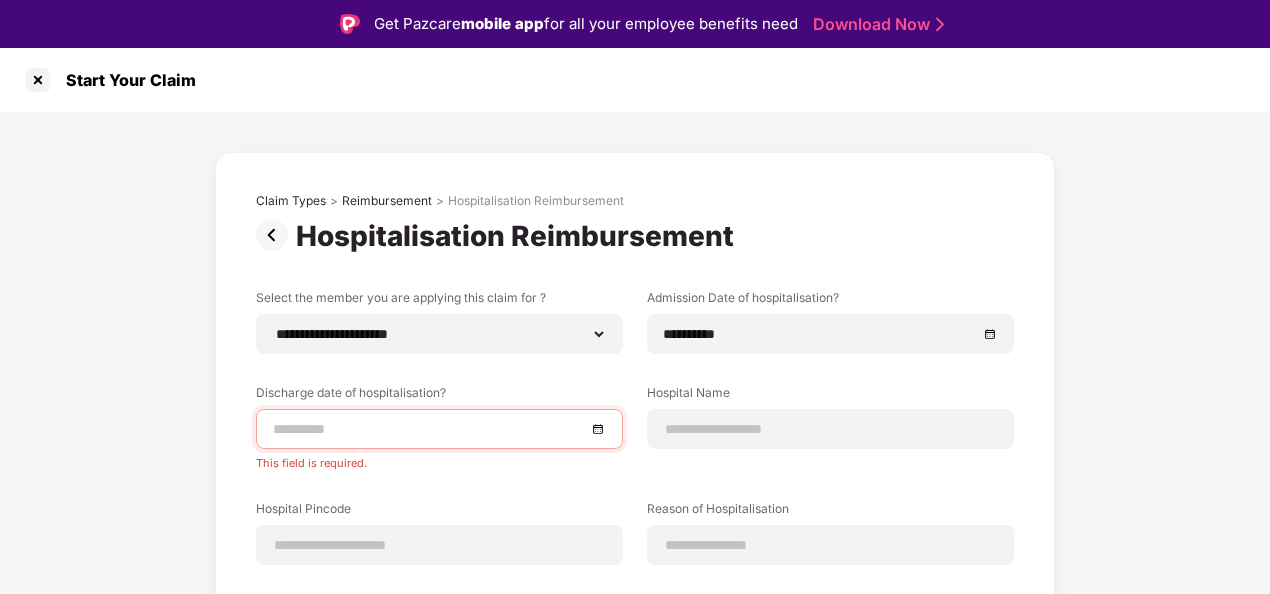 click at bounding box center [439, 429] 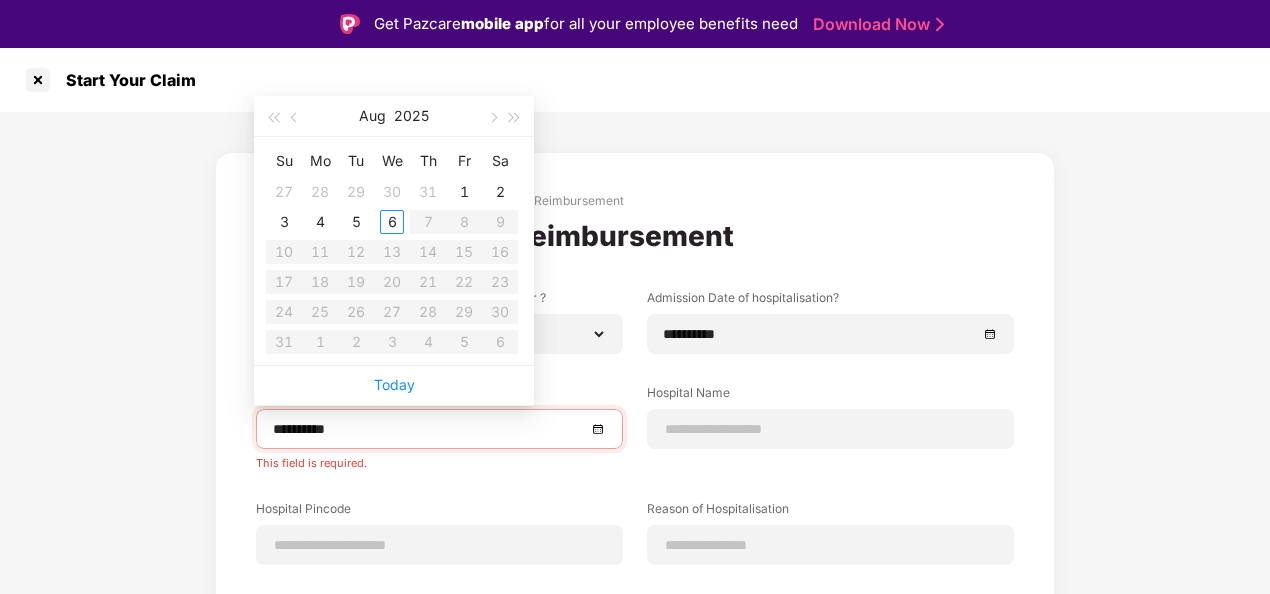 type on "**********" 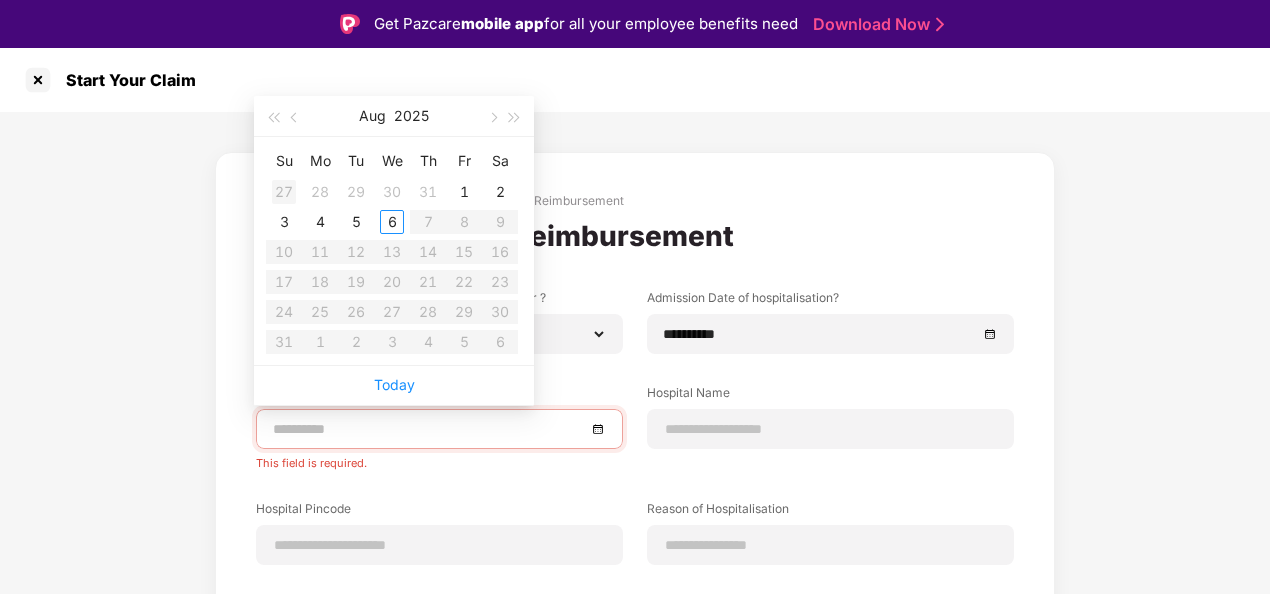 click on "27" at bounding box center [284, 192] 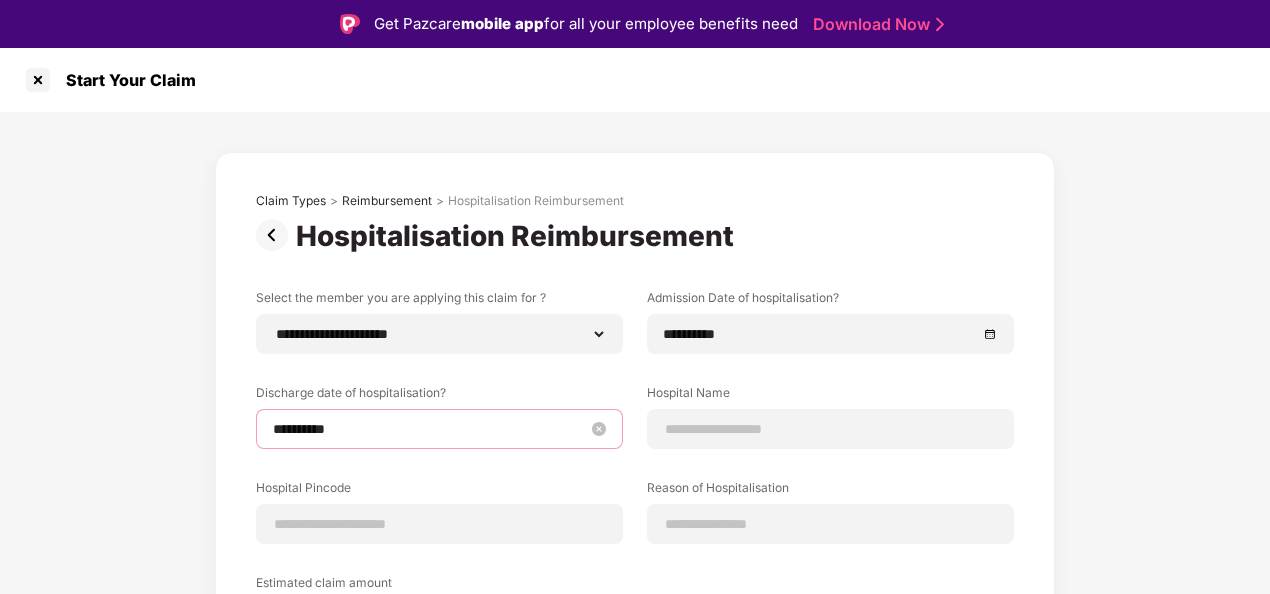 click on "**********" at bounding box center [429, 429] 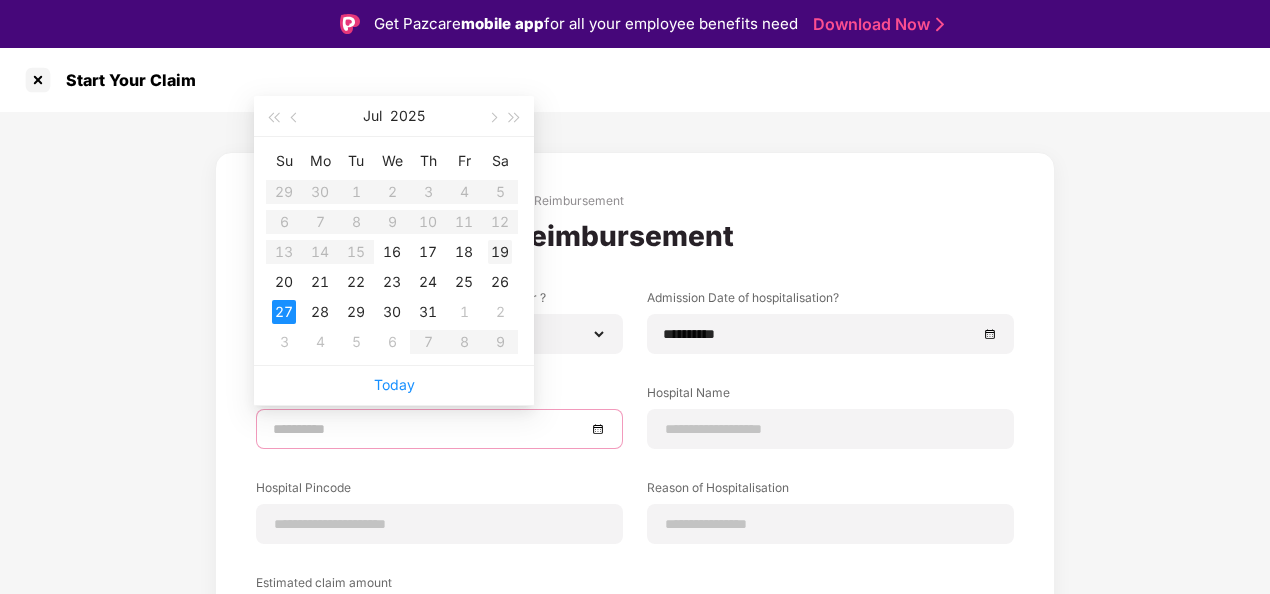 type on "**********" 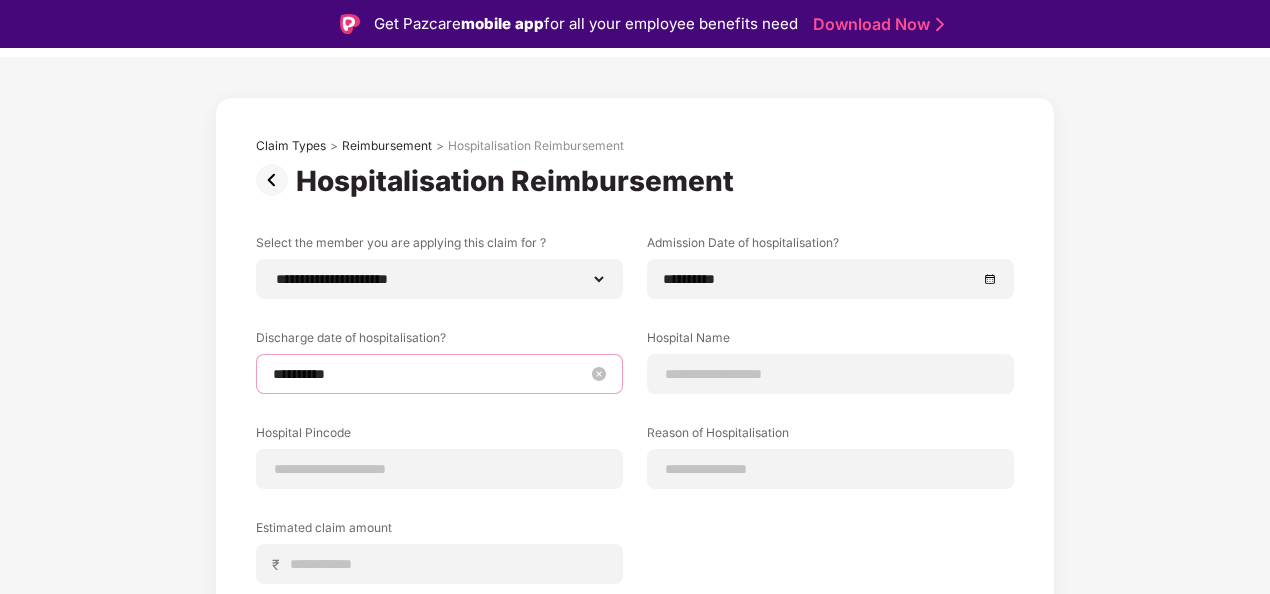scroll, scrollTop: 100, scrollLeft: 0, axis: vertical 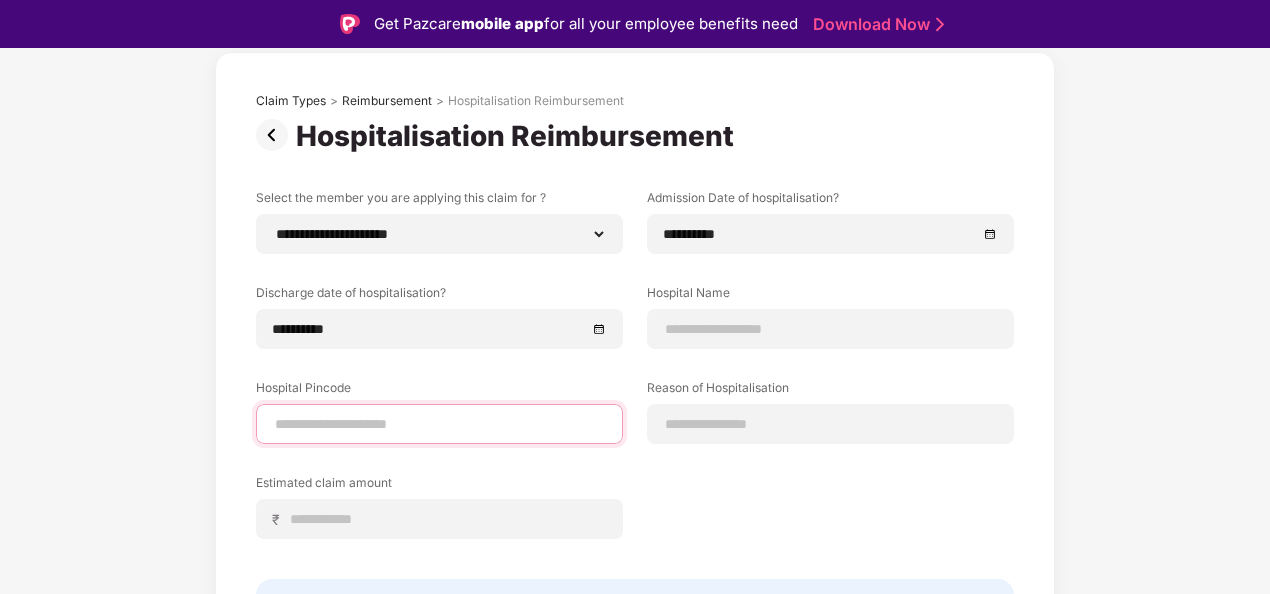 click at bounding box center (439, 424) 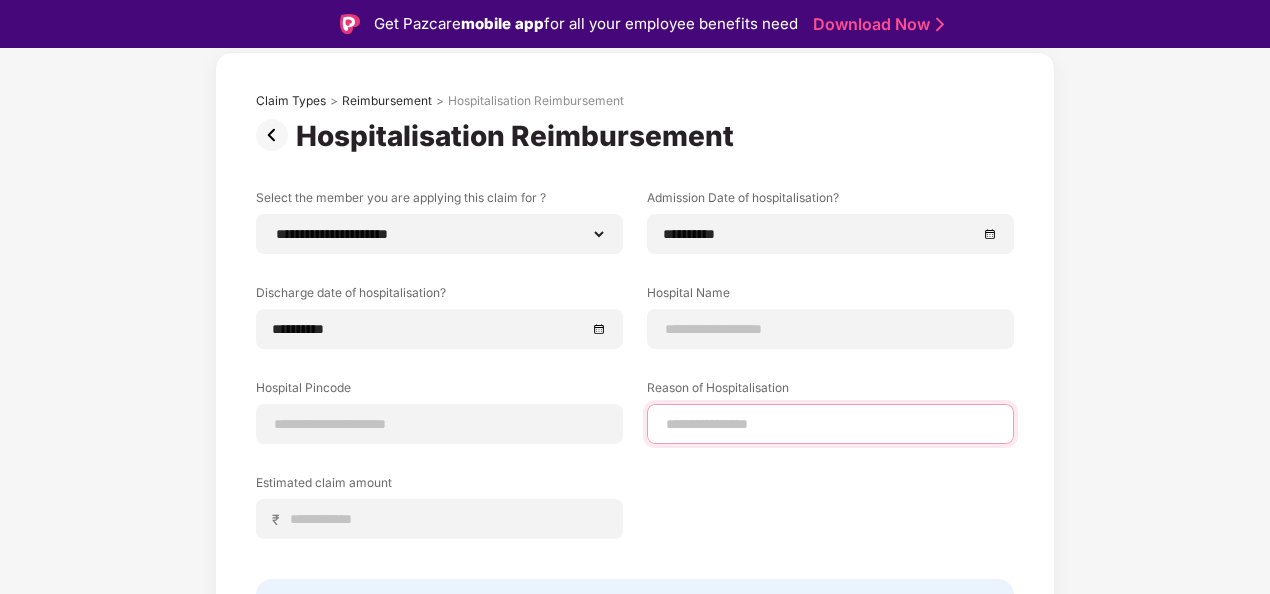 click at bounding box center (830, 424) 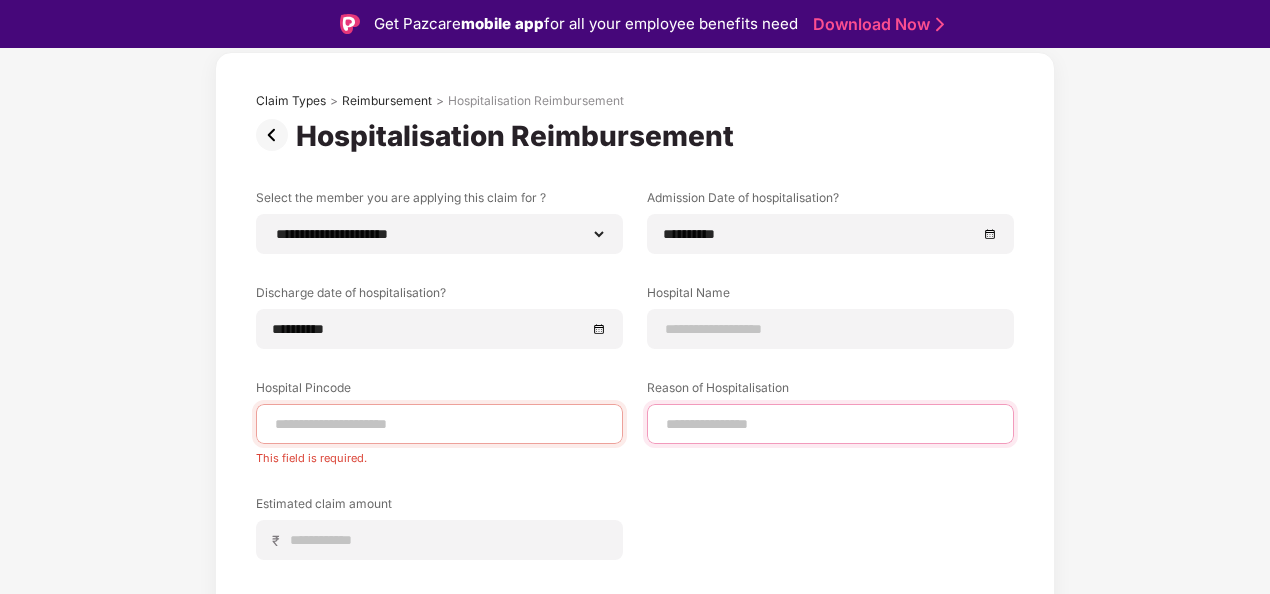 type on "*******" 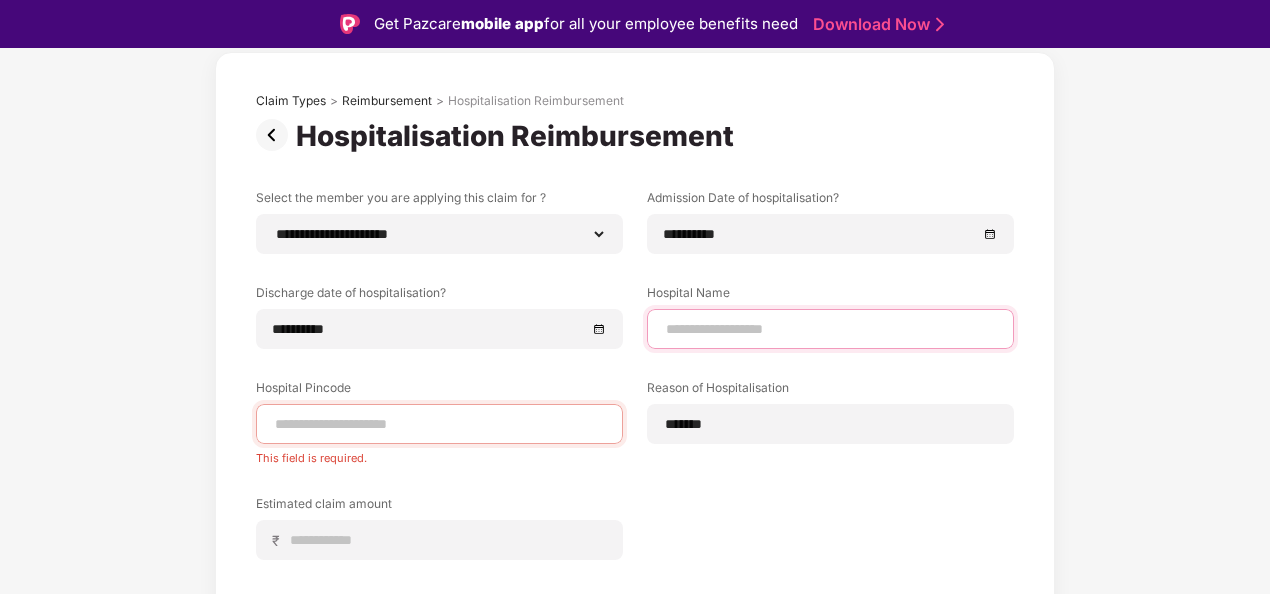 click at bounding box center [830, 329] 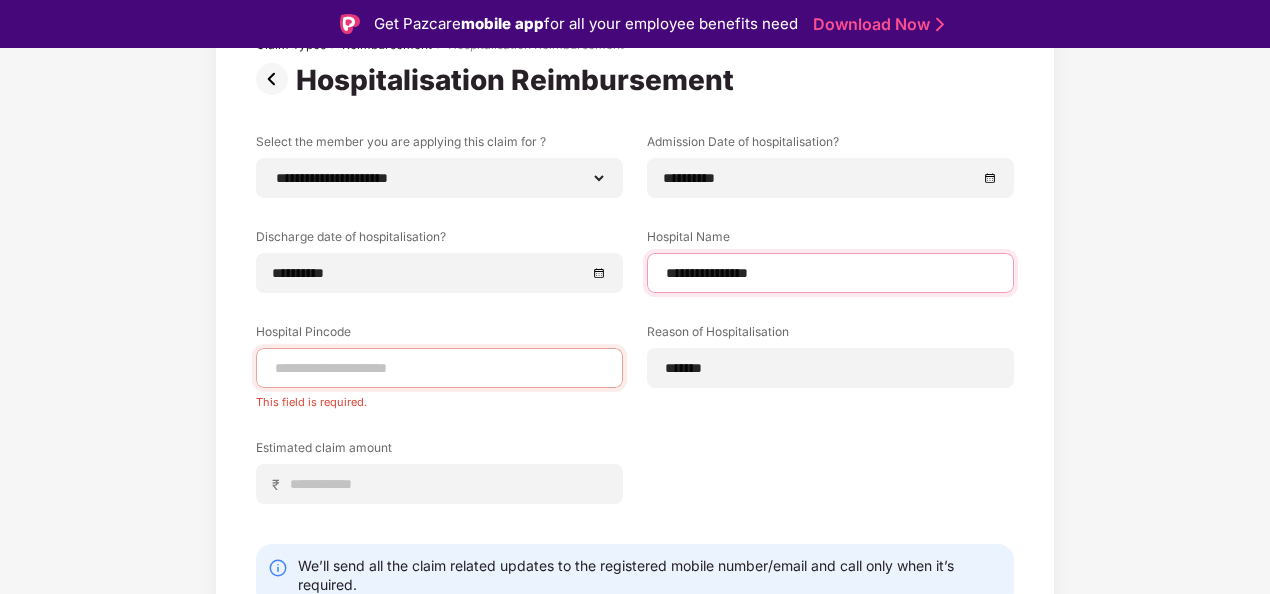 scroll, scrollTop: 200, scrollLeft: 0, axis: vertical 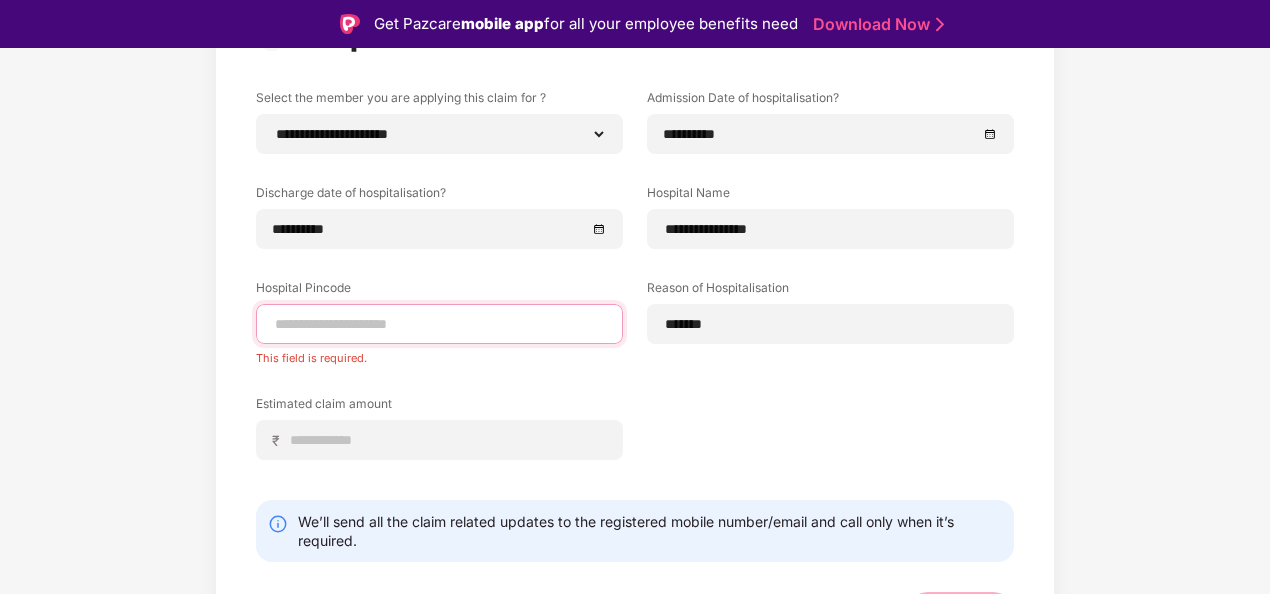click at bounding box center (439, 324) 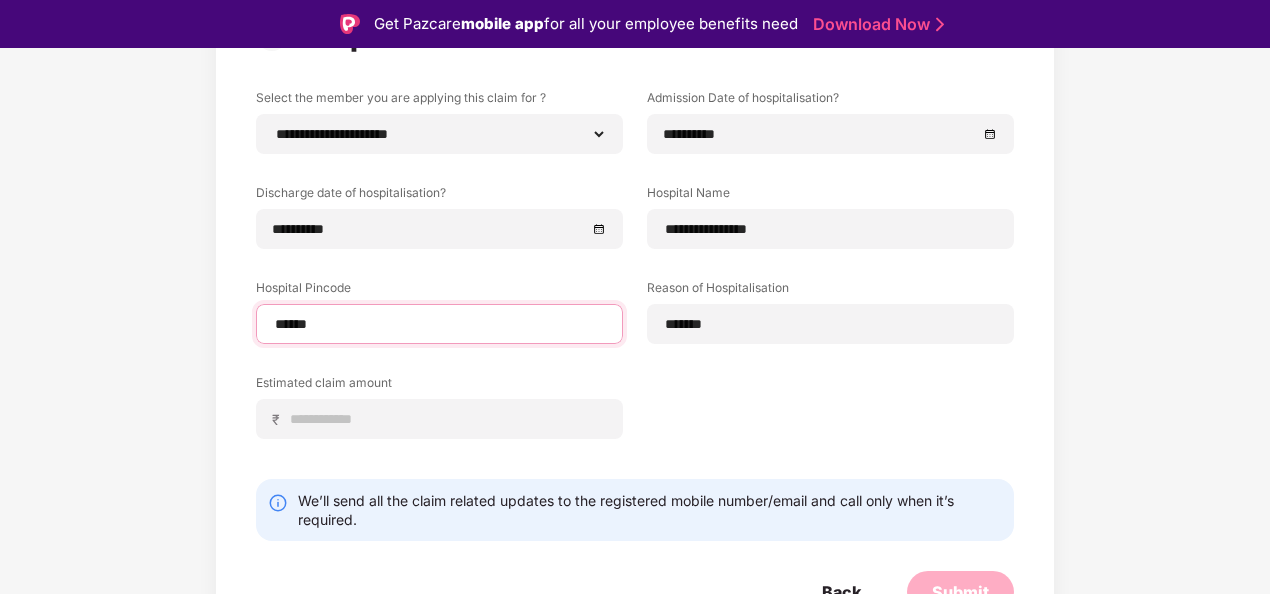 select on "*****" 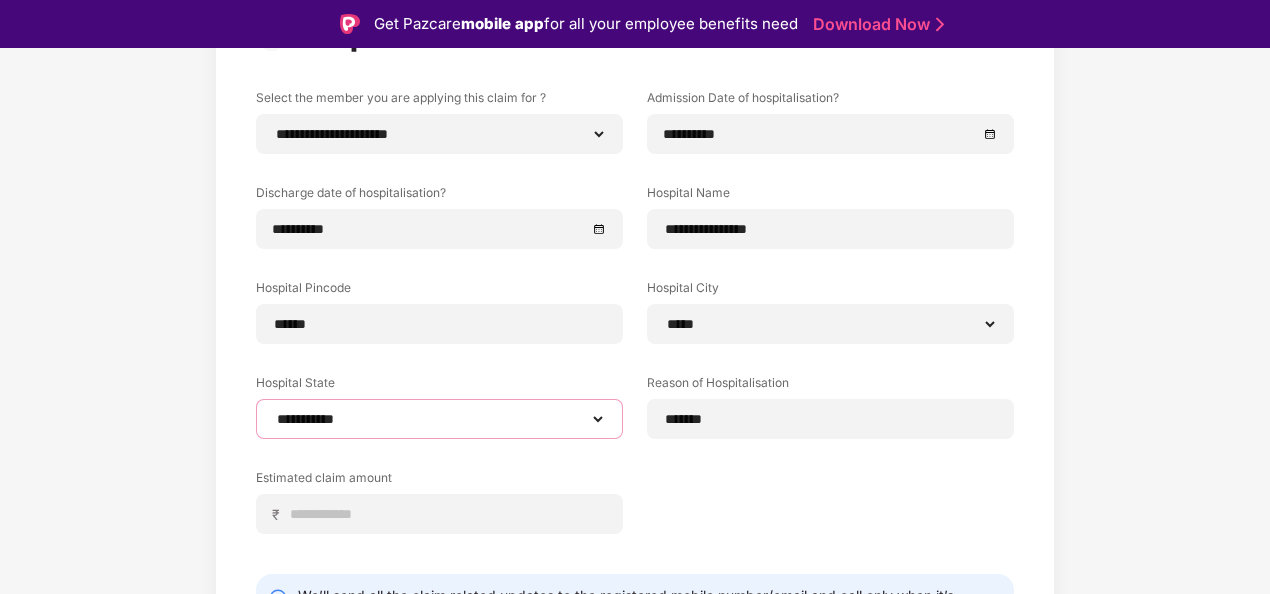 click on "**********" at bounding box center [439, 419] 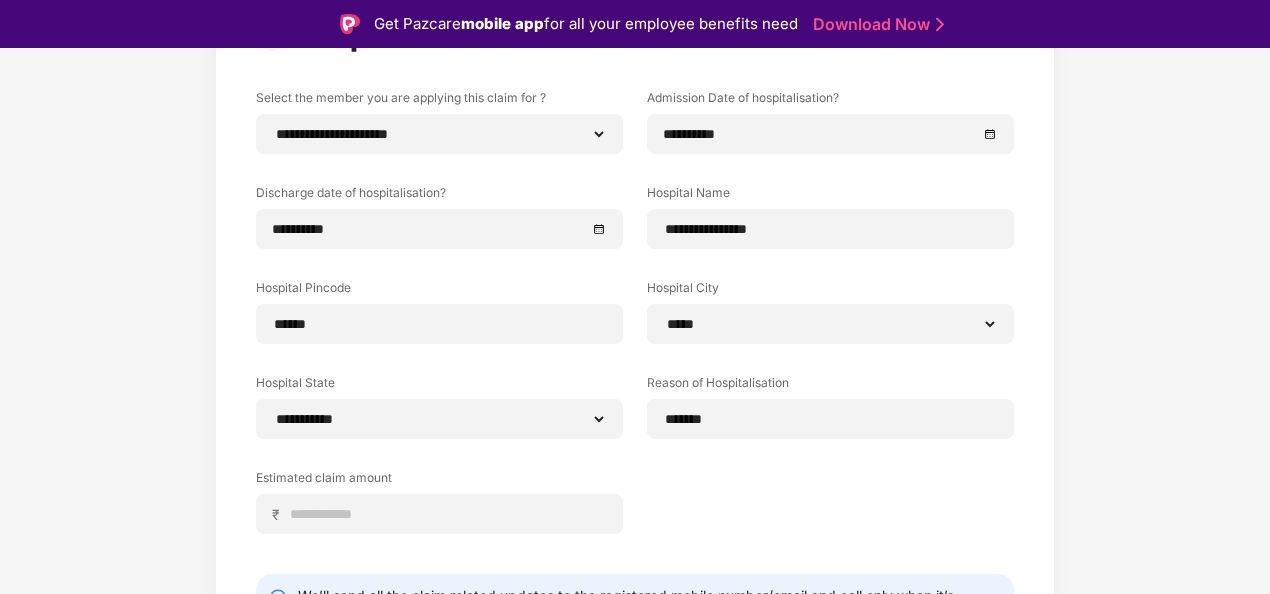 click on "**********" at bounding box center (635, 326) 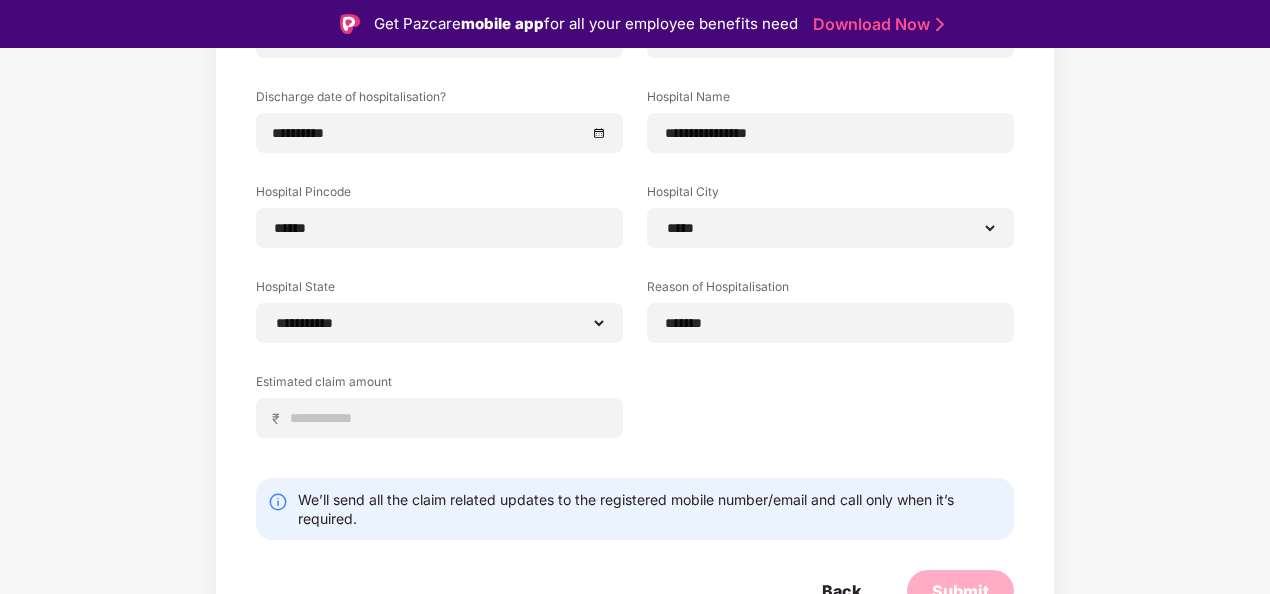 scroll, scrollTop: 300, scrollLeft: 0, axis: vertical 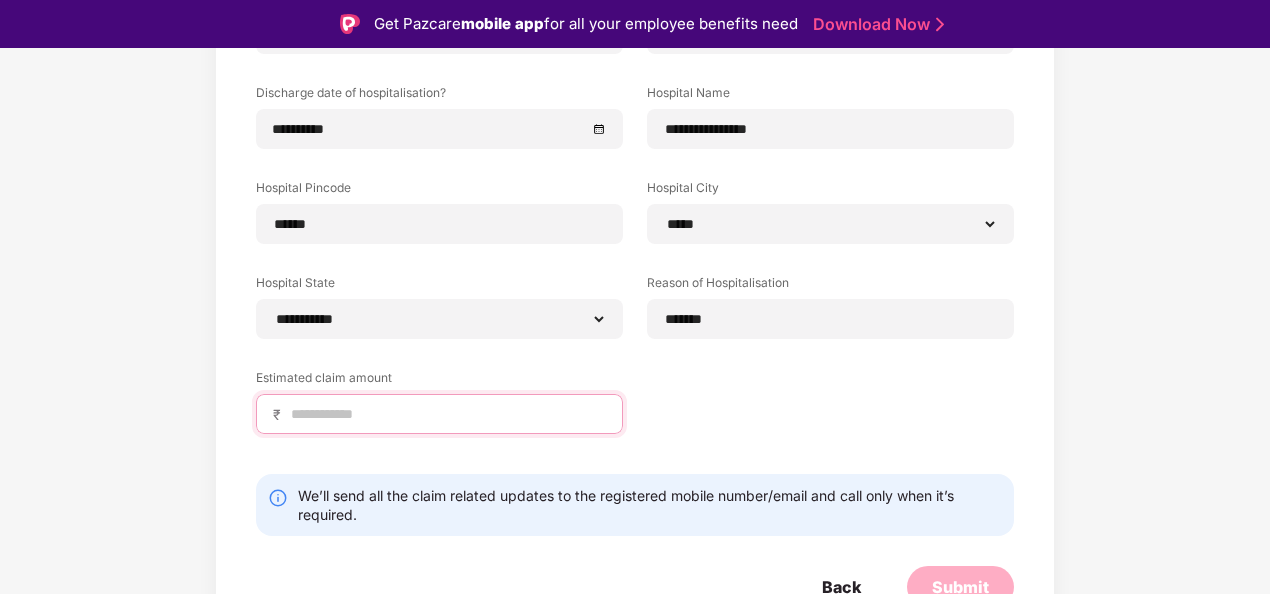 click at bounding box center (447, 414) 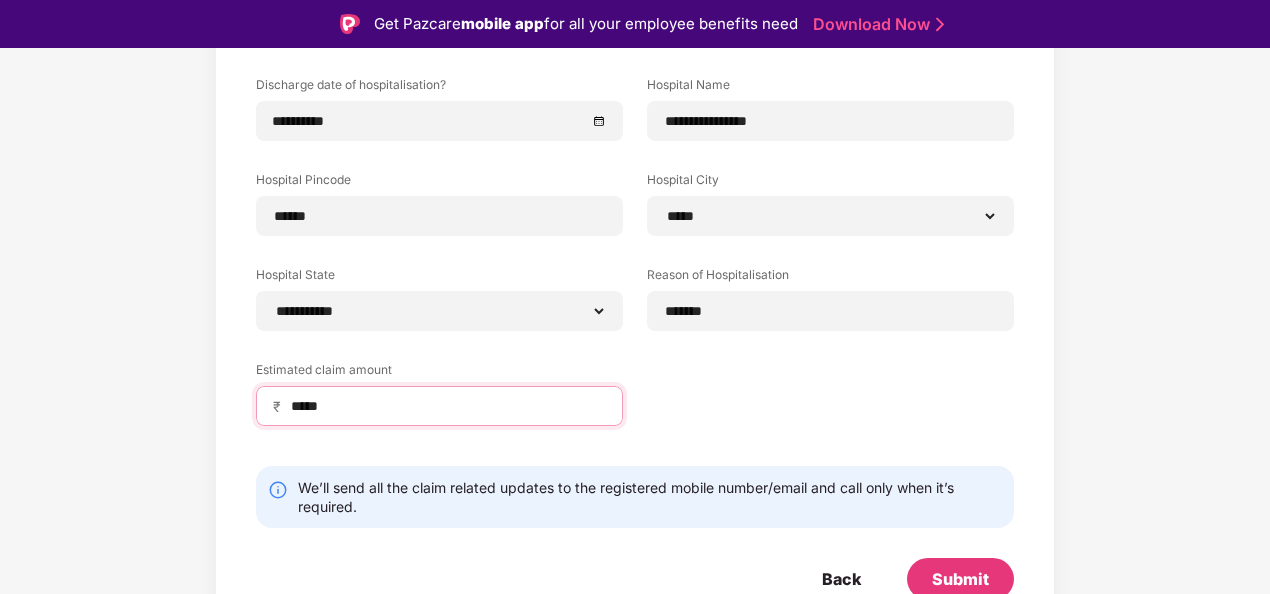 scroll, scrollTop: 316, scrollLeft: 0, axis: vertical 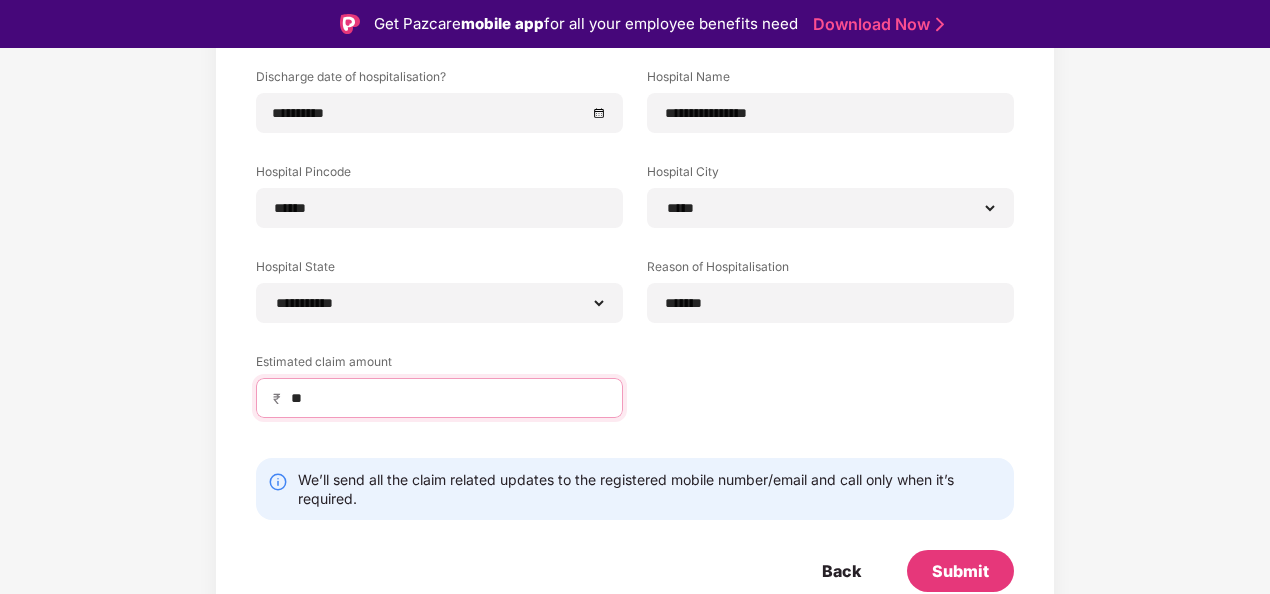 type on "*" 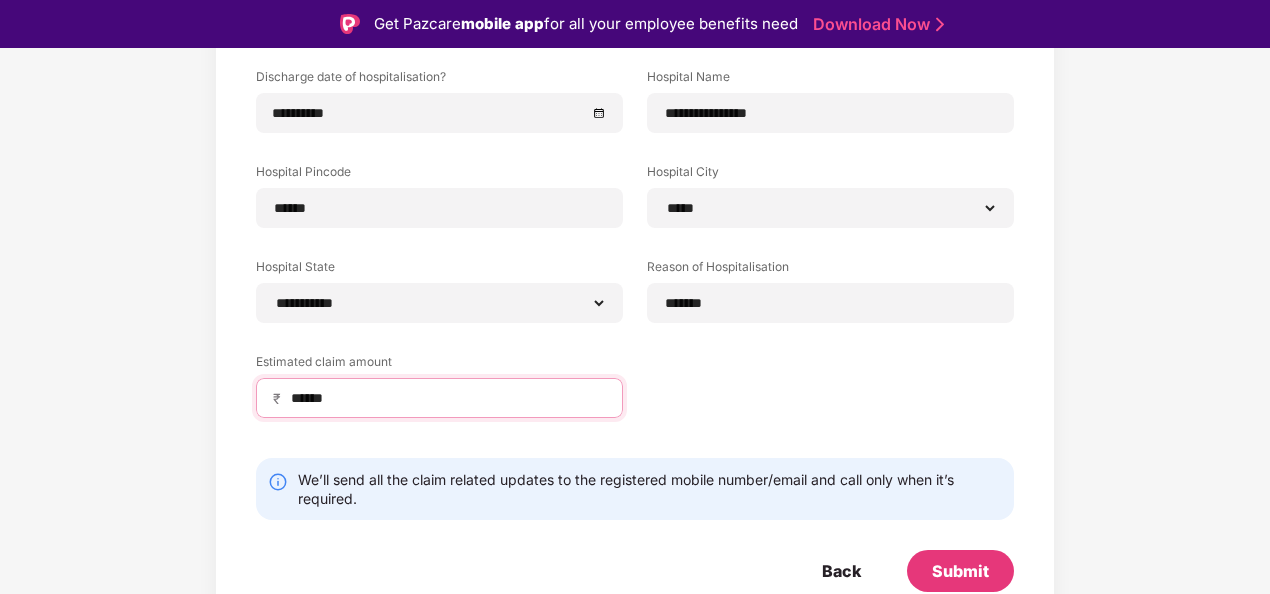 type on "******" 